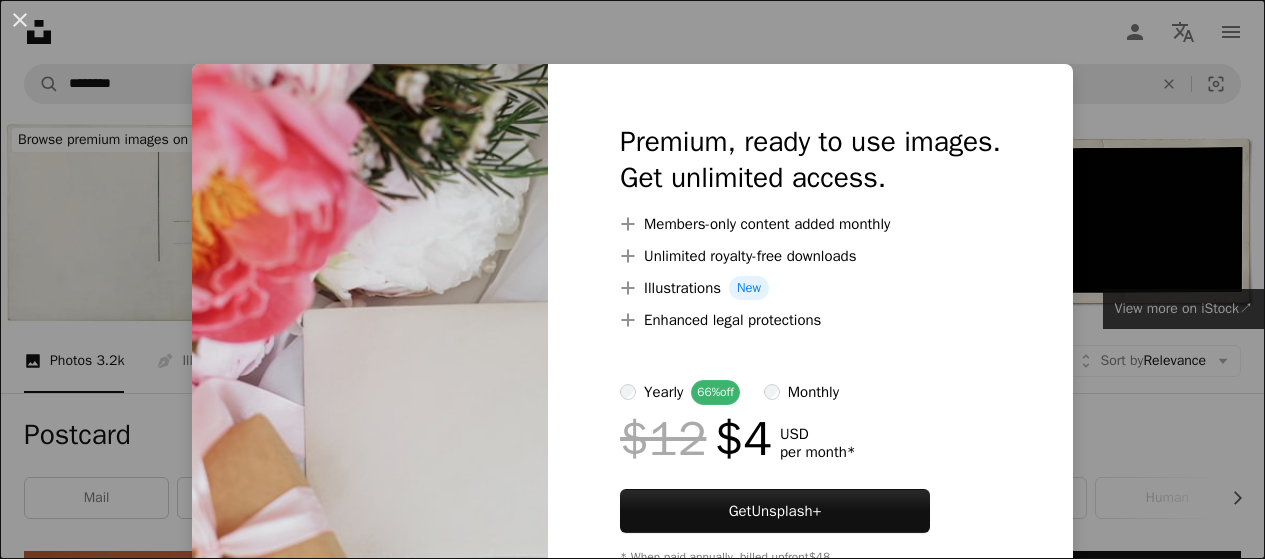 scroll, scrollTop: 700, scrollLeft: 0, axis: vertical 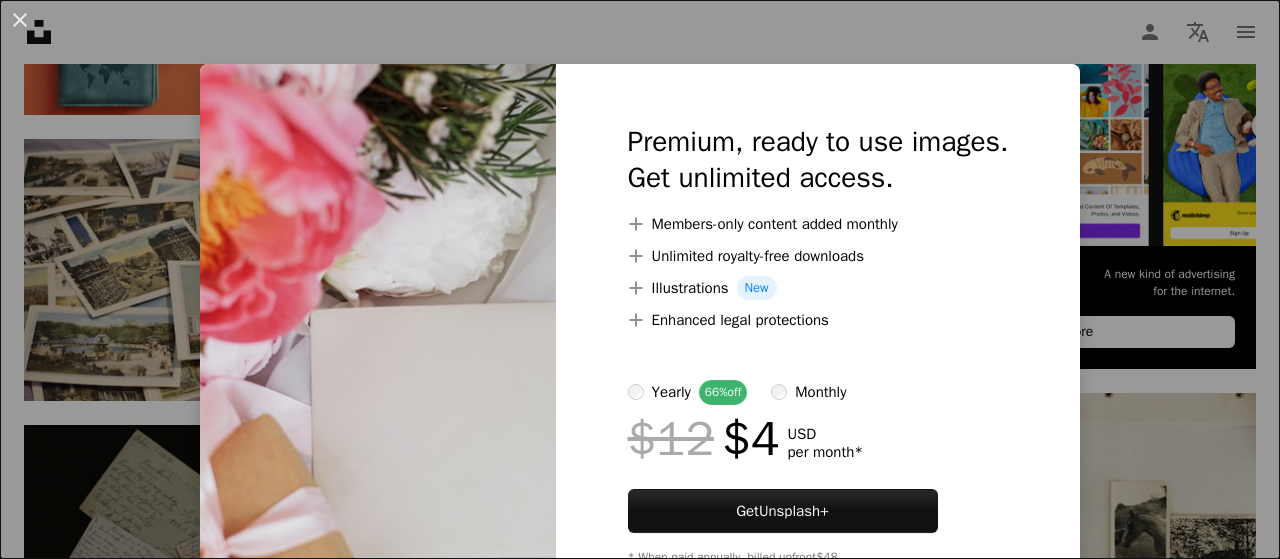 click on "An X shape Premium, ready to use images. Get unlimited access. A plus sign Members-only content added monthly A plus sign Unlimited royalty-free downloads A plus sign Illustrations  New A plus sign Enhanced legal protections yearly 66%  off monthly $12   $4 USD per month * Get  Unsplash+ * When paid annually, billed upfront  $48 Taxes where applicable. Renews automatically. Cancel anytime." at bounding box center (640, 279) 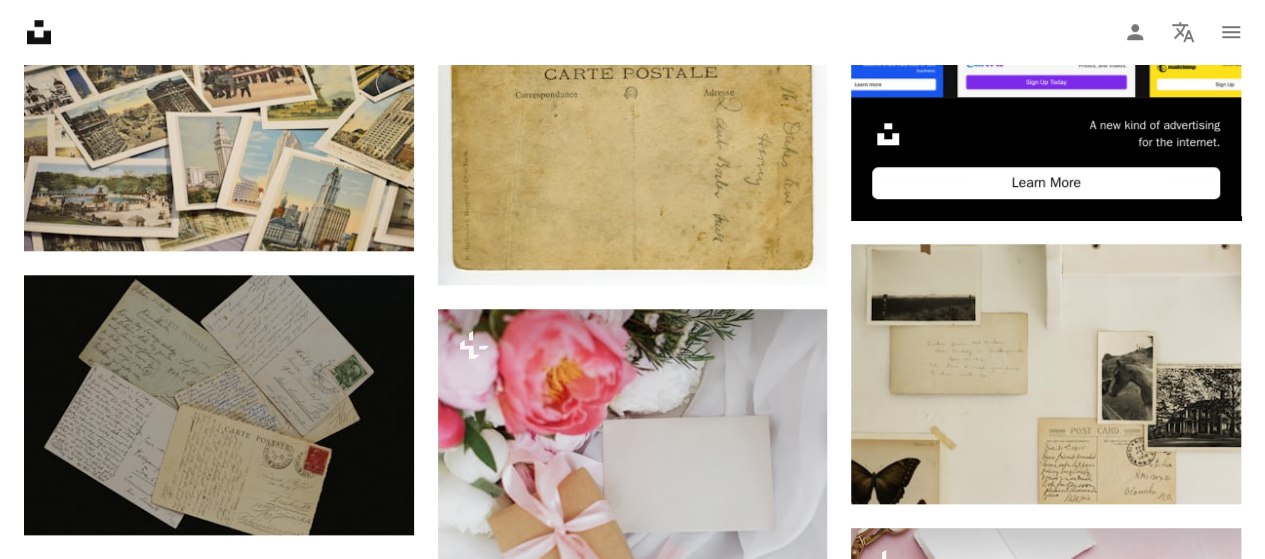 scroll, scrollTop: 1100, scrollLeft: 0, axis: vertical 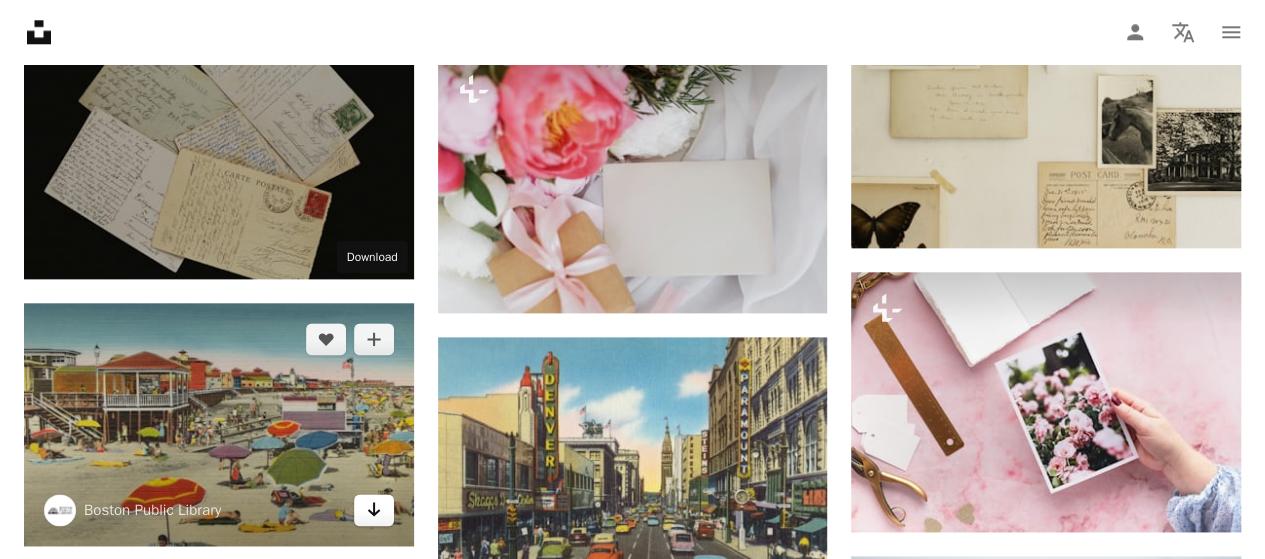 click on "Arrow pointing down" 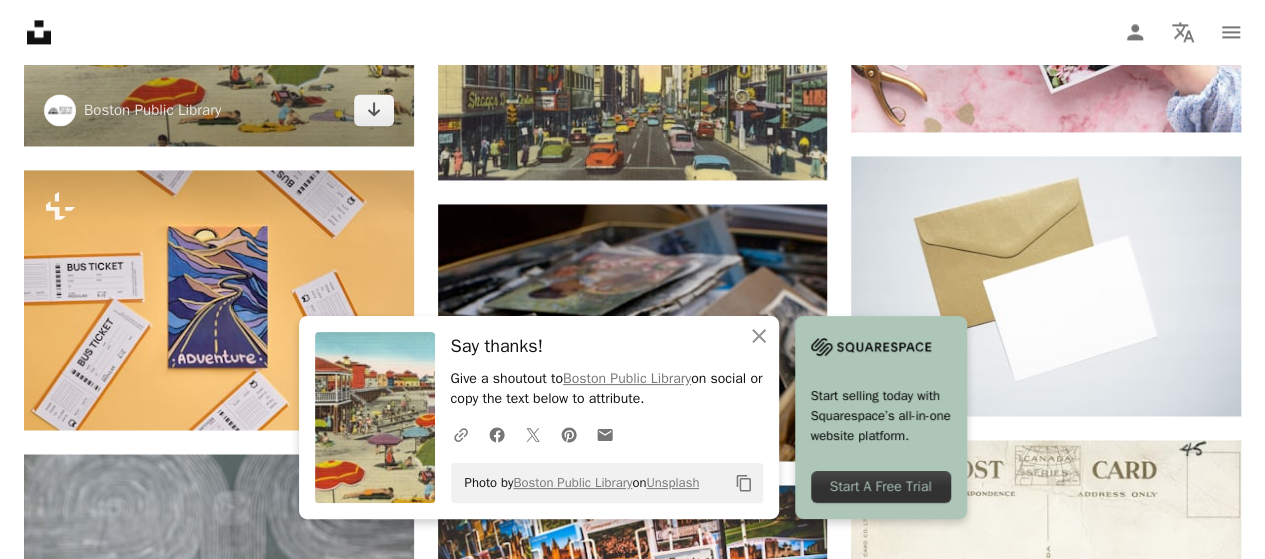 scroll, scrollTop: 1700, scrollLeft: 0, axis: vertical 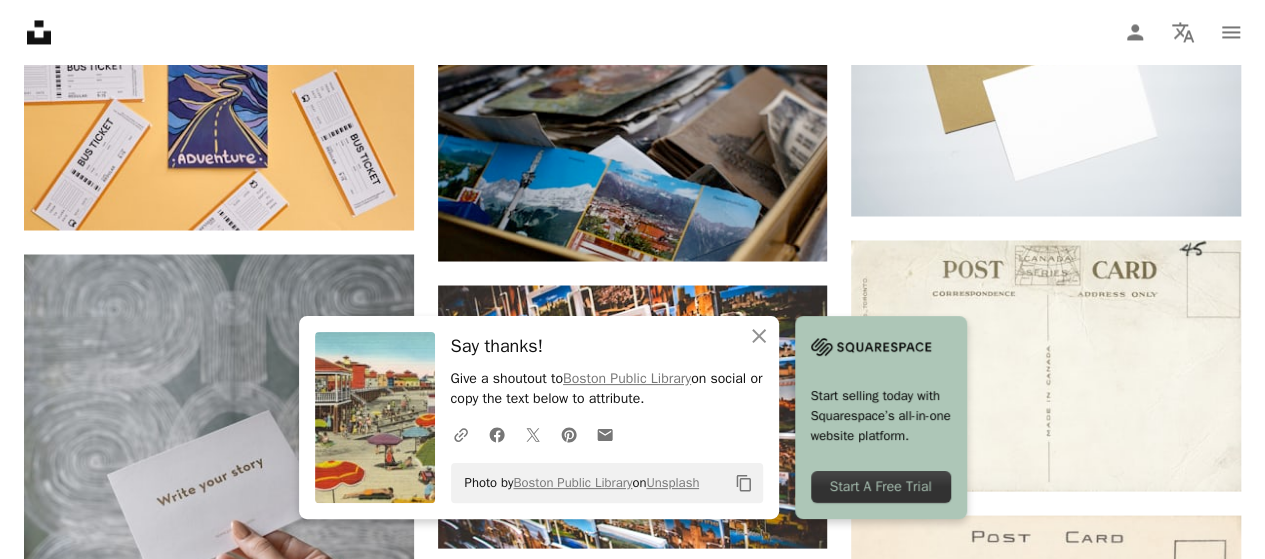 click on "A lock Download" at bounding box center [1170, 1025] 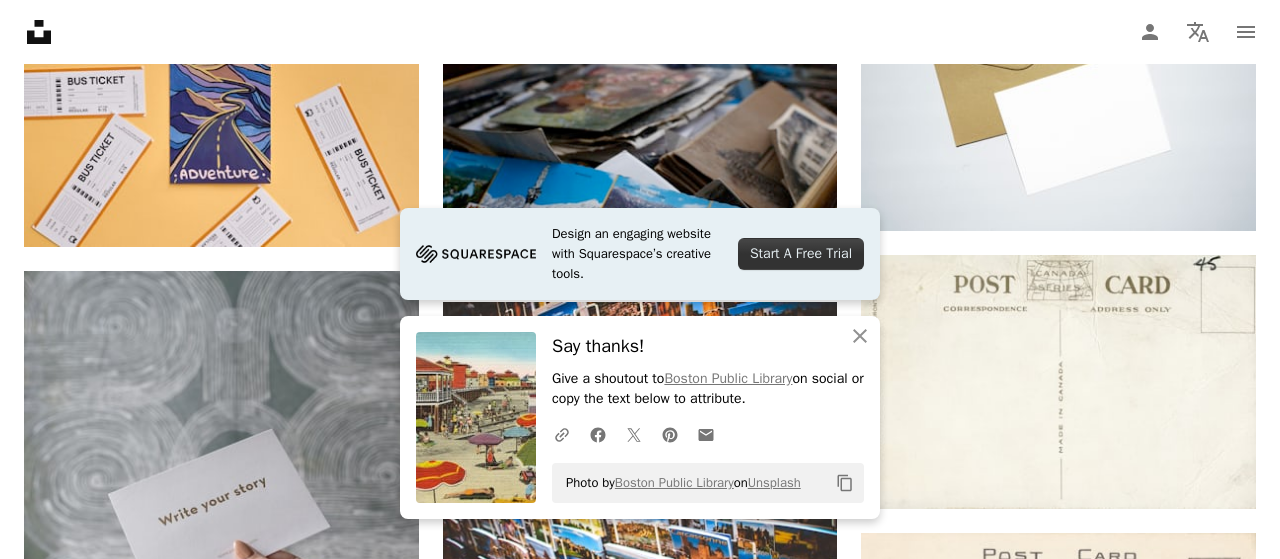 click on "An X shape Design an engaging website with Squarespace’s creative tools. Start A Free Trial An X shape Close Say thanks! Give a shoutout to  [ORGANIZATION]  on social or copy the text below to attribute. A URL sharing icon (chains) Facebook icon X (formerly Twitter) icon Pinterest icon An envelope Photo by  [ORGANIZATION]  on  Unsplash
Copy content Premium, ready to use images. Get unlimited access. A plus sign Members-only content added monthly A plus sign Unlimited royalty-free downloads A plus sign Illustrations  New A plus sign Enhanced legal protections yearly 66%  off monthly $12   $4 USD per month * Get  Unsplash+ * When paid annually, billed upfront  $48 Taxes where applicable. Renews automatically. Cancel anytime." at bounding box center [640, 2551] 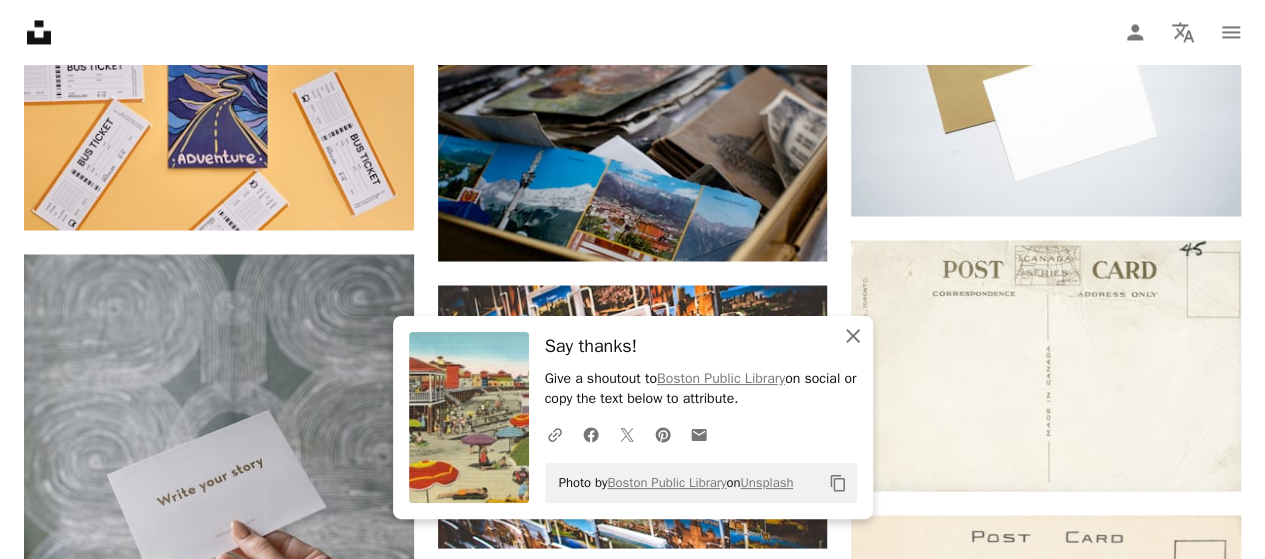 click on "An X shape" 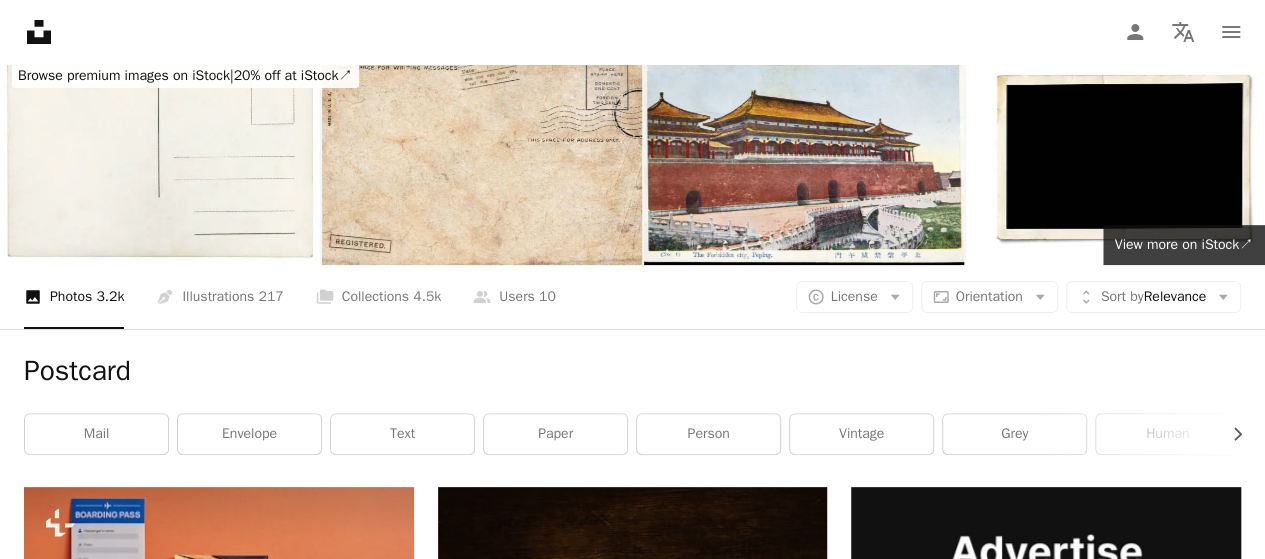 scroll, scrollTop: 0, scrollLeft: 0, axis: both 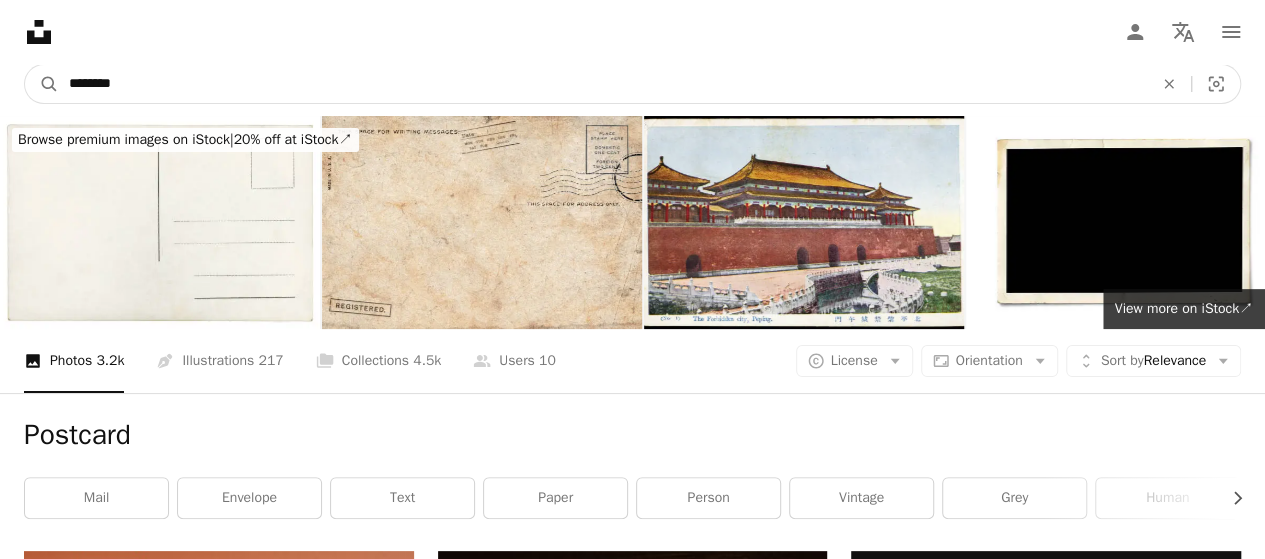 click on "********" at bounding box center [603, 84] 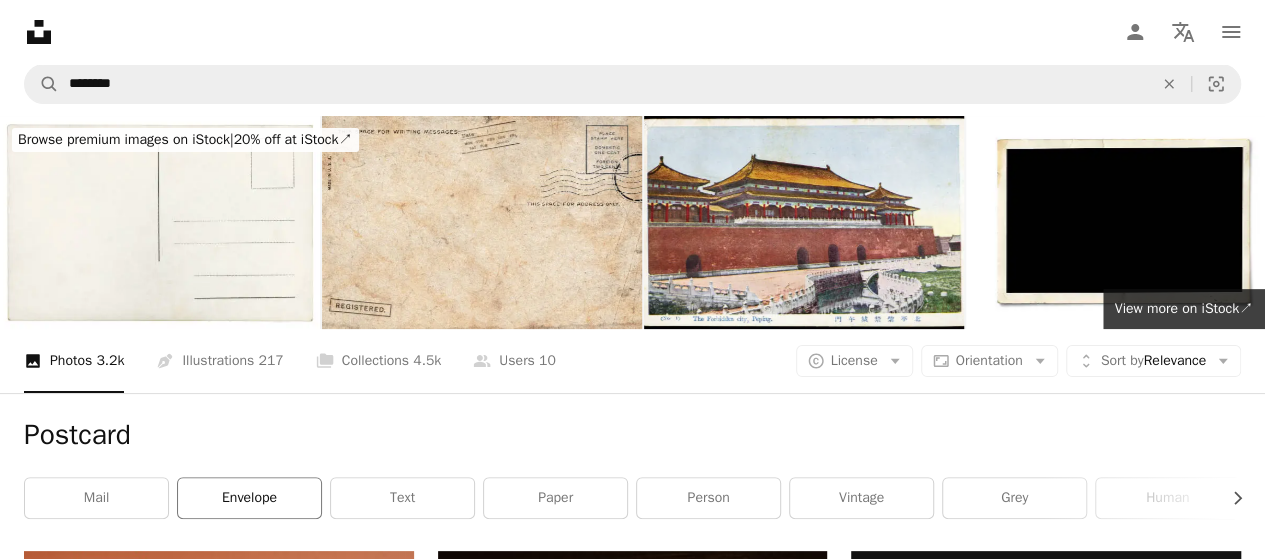 click on "envelope" at bounding box center (249, 498) 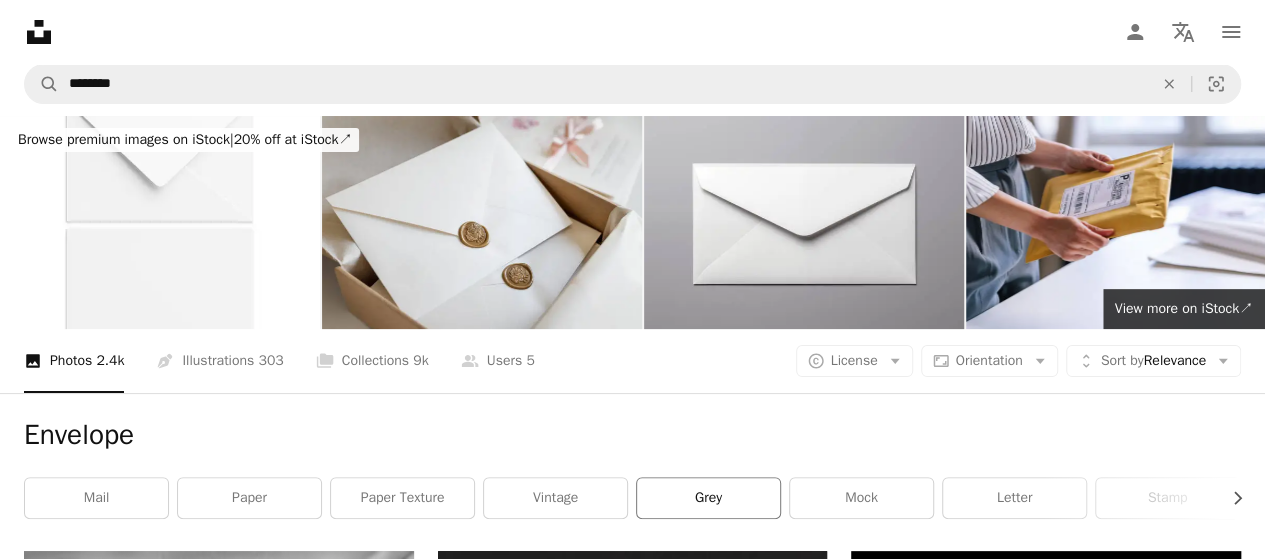 click on "grey" at bounding box center (708, 498) 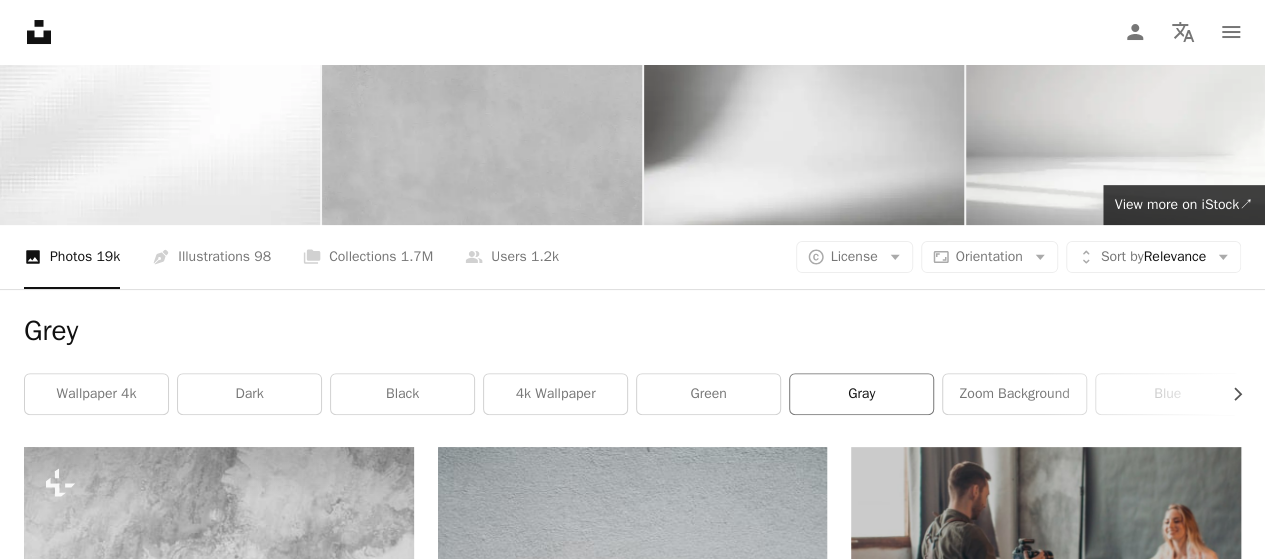 scroll, scrollTop: 0, scrollLeft: 0, axis: both 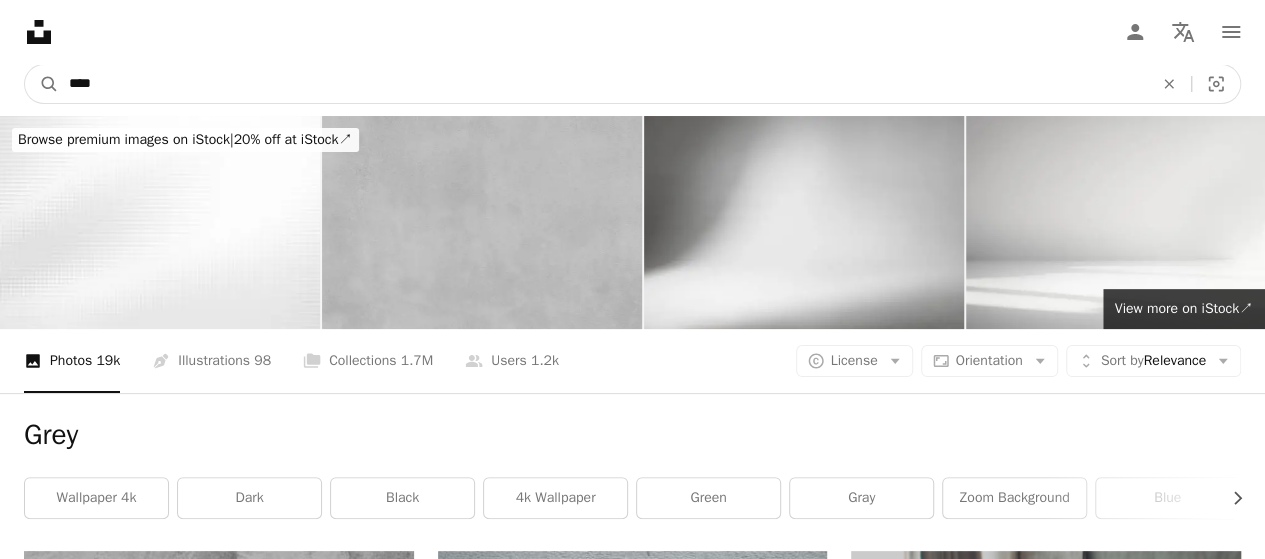 click on "****" at bounding box center (603, 84) 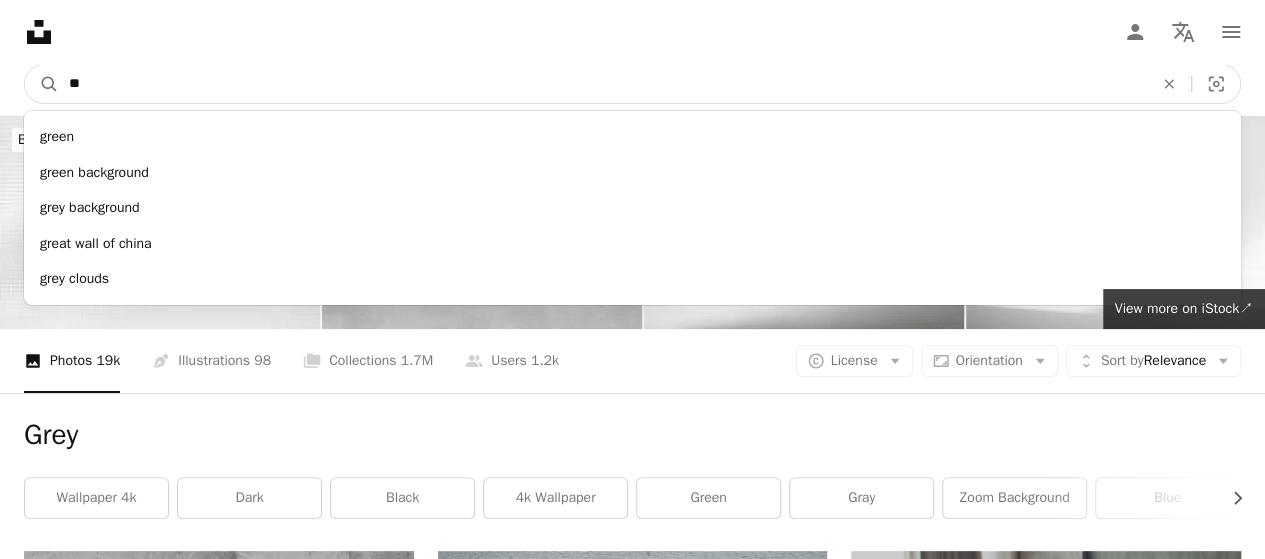 type on "*" 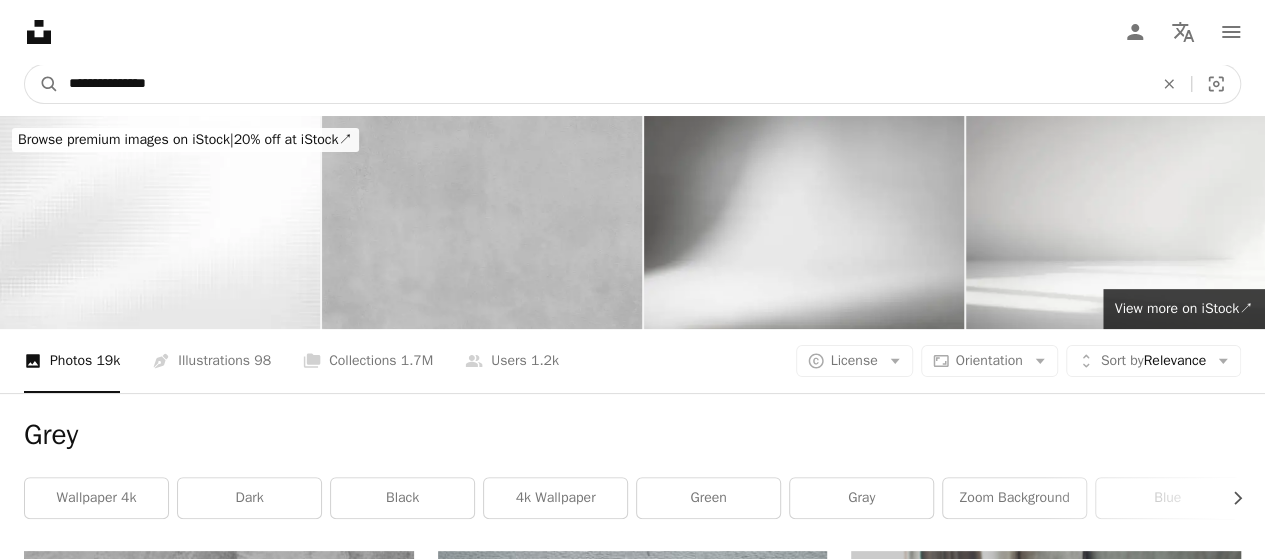 type on "**********" 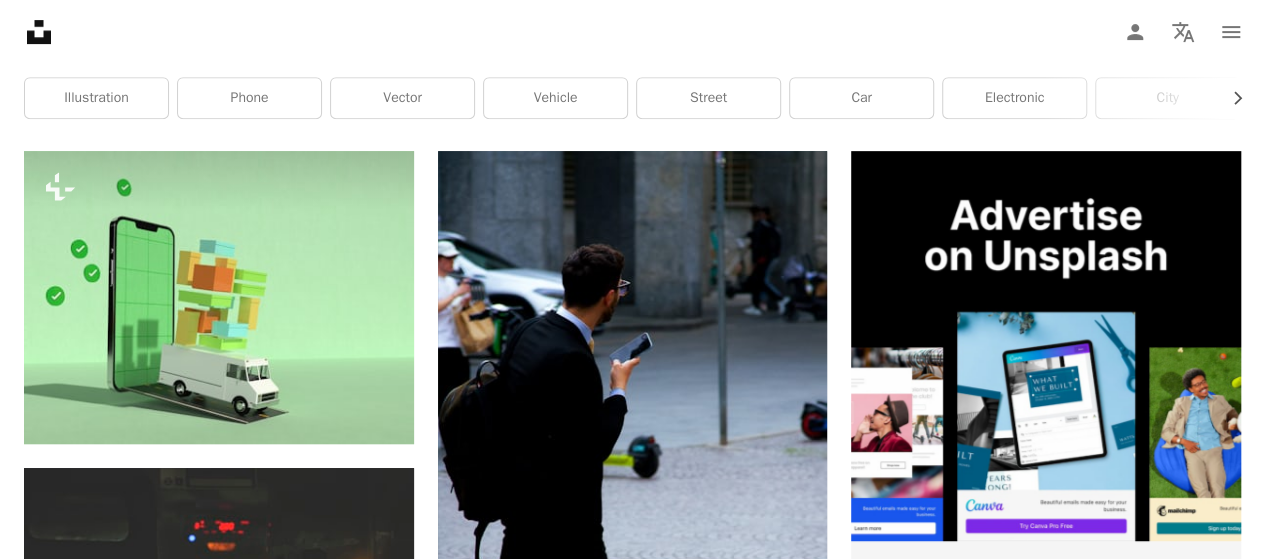 scroll, scrollTop: 0, scrollLeft: 0, axis: both 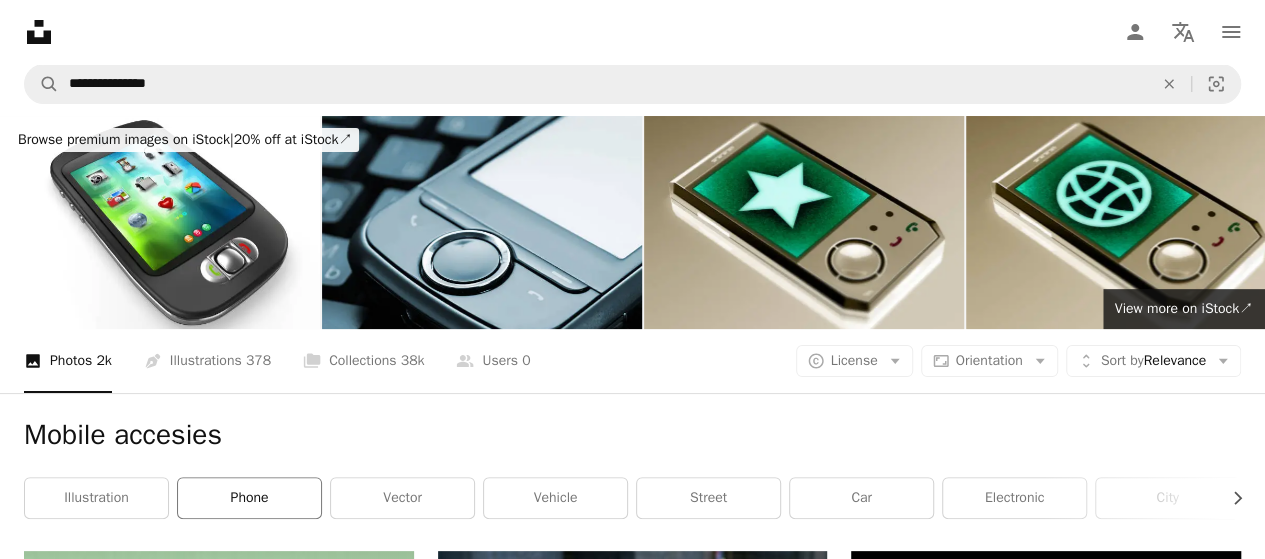 click on "phone" at bounding box center (249, 498) 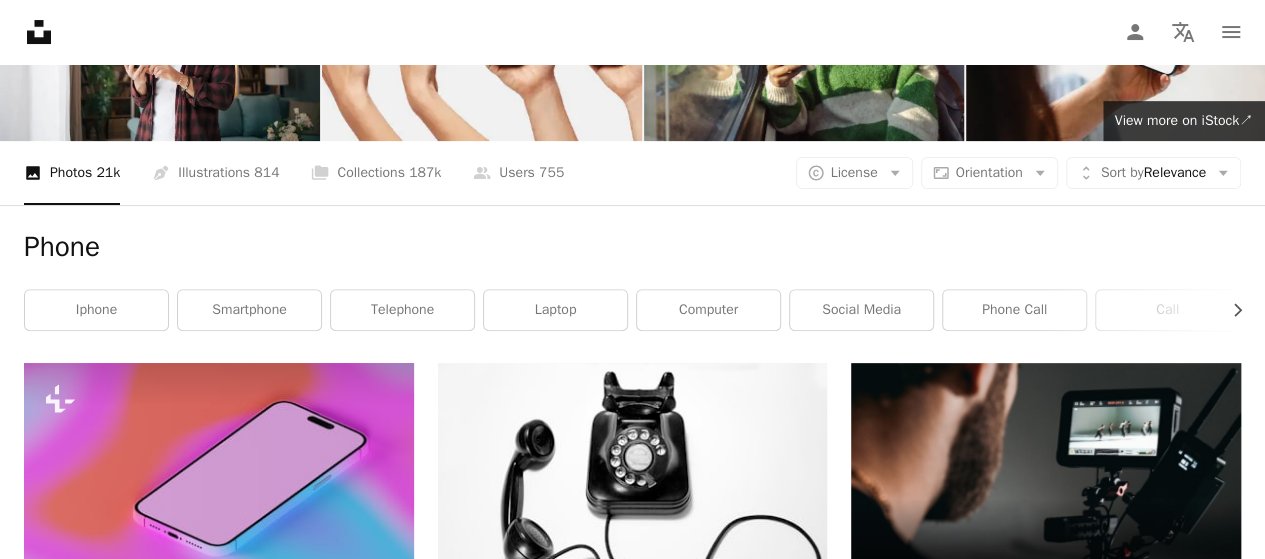 scroll, scrollTop: 500, scrollLeft: 0, axis: vertical 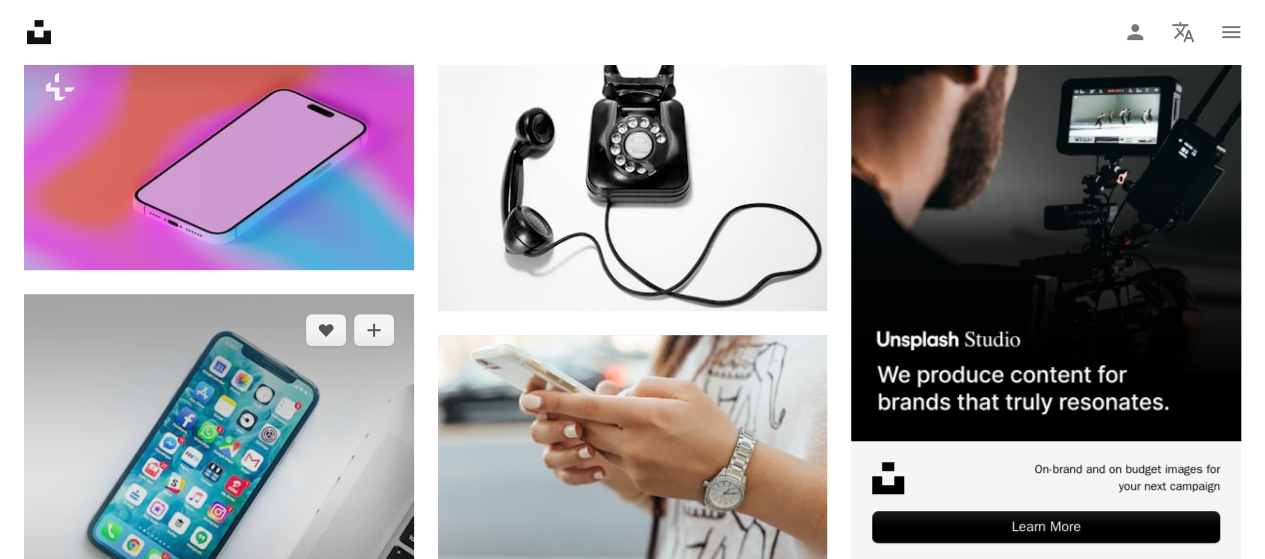 click on "Arrow pointing down" 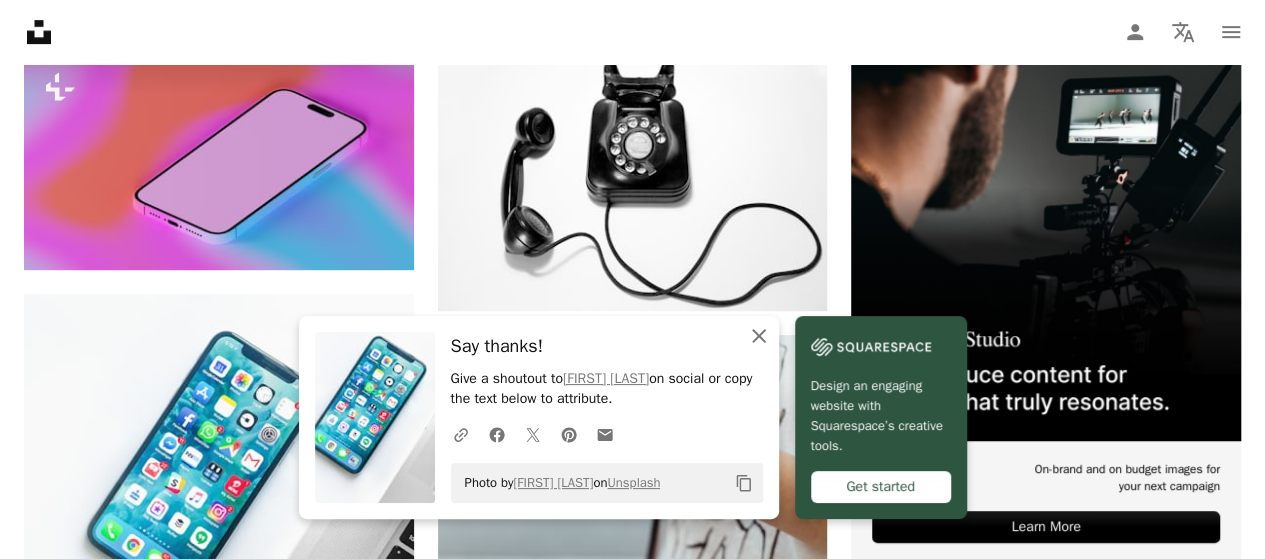 click on "An X shape" 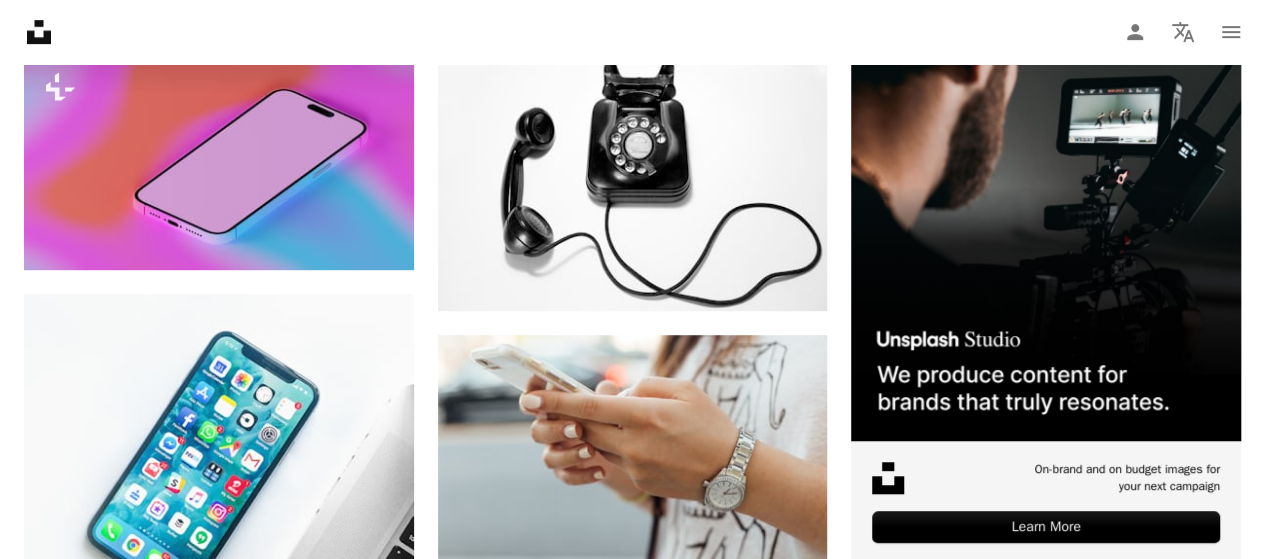 scroll, scrollTop: 0, scrollLeft: 0, axis: both 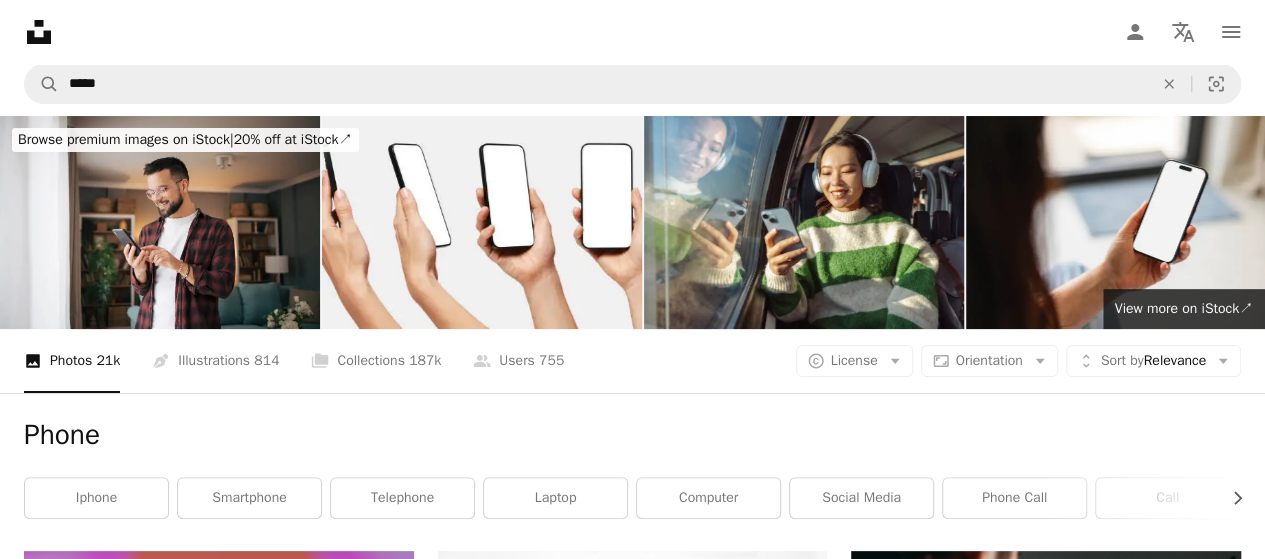click on "Unsplash logo Unsplash Home A photo Pen Tool A compass A stack of folders Download Person Localization icon navigation menu" at bounding box center [632, 32] 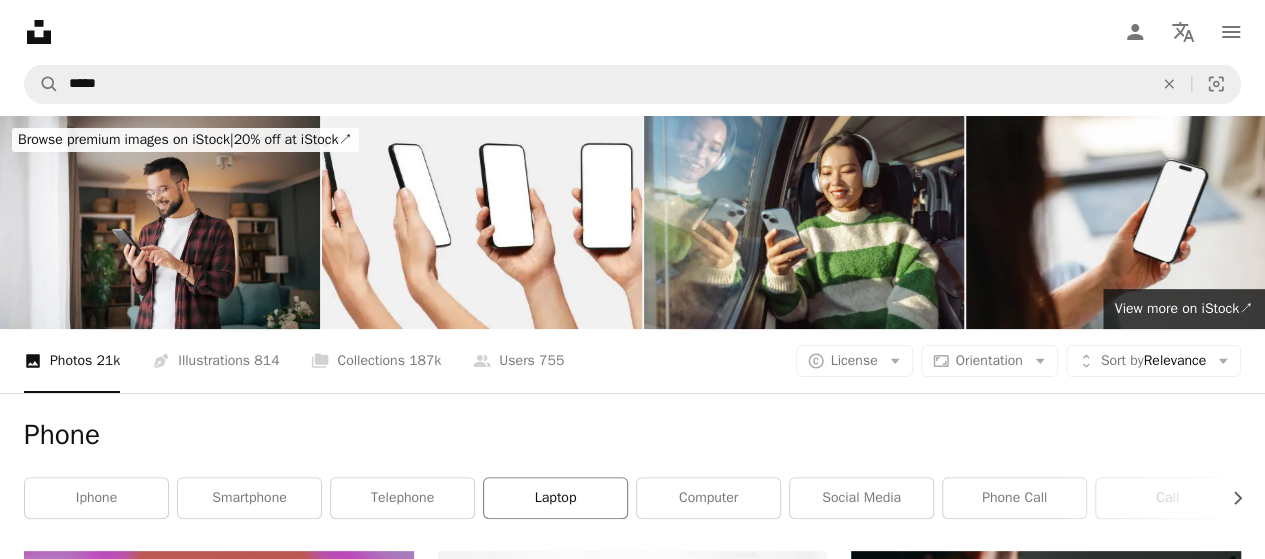 click on "laptop" at bounding box center (555, 498) 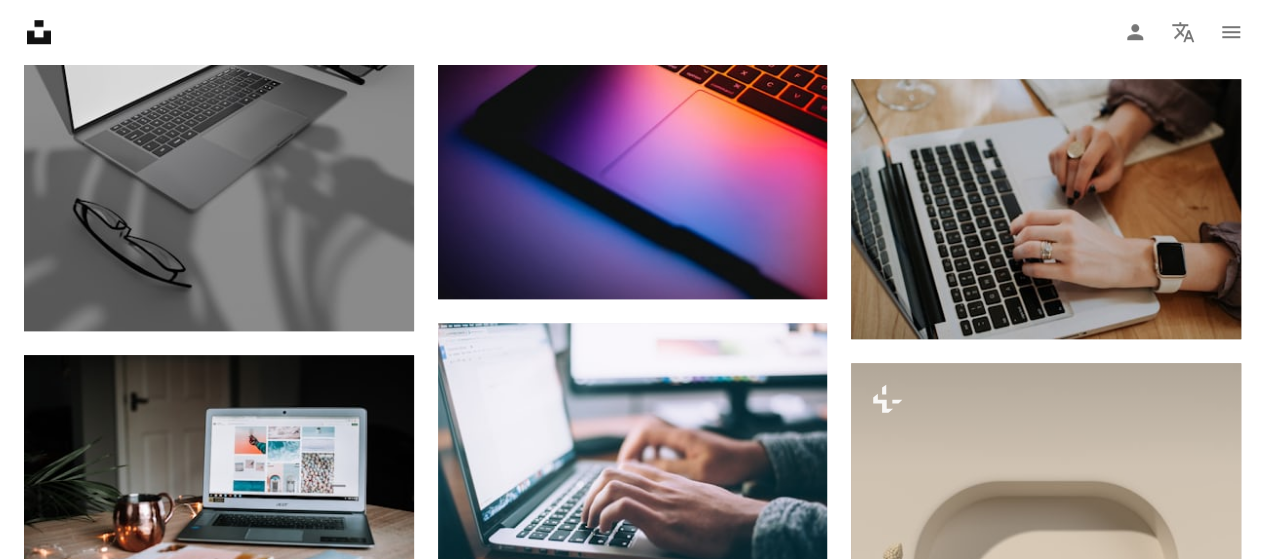 scroll, scrollTop: 800, scrollLeft: 0, axis: vertical 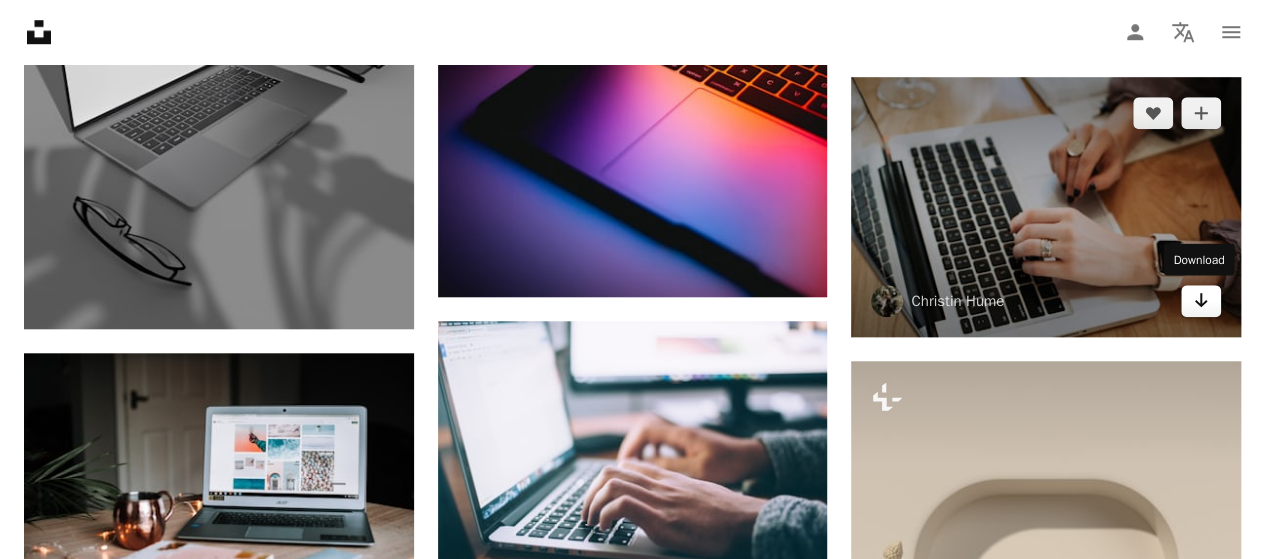 click on "Arrow pointing down" 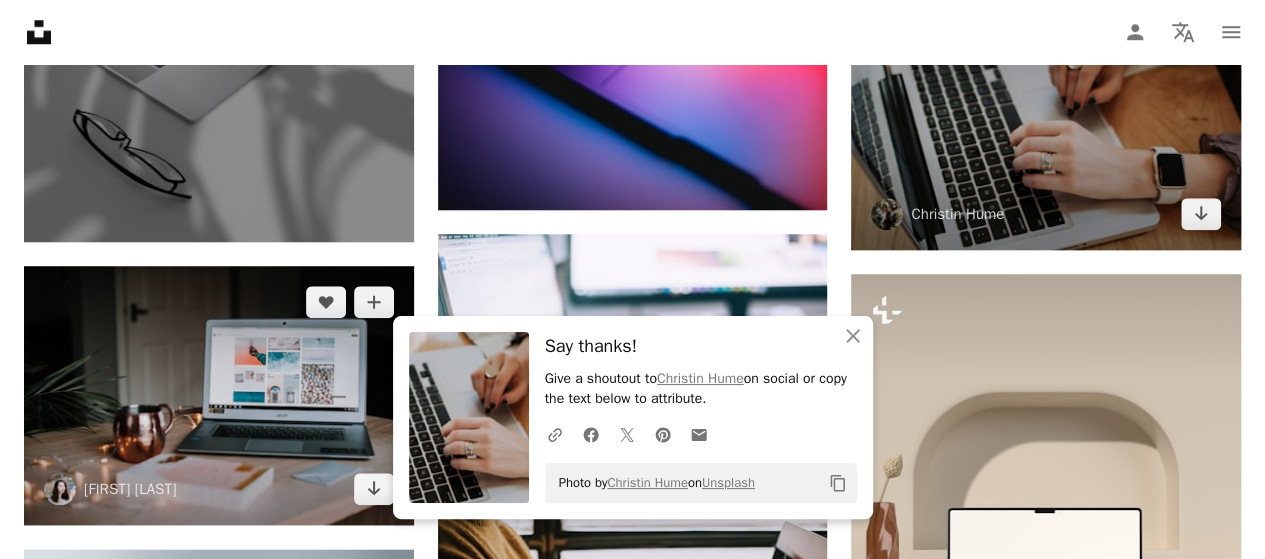 scroll, scrollTop: 1000, scrollLeft: 0, axis: vertical 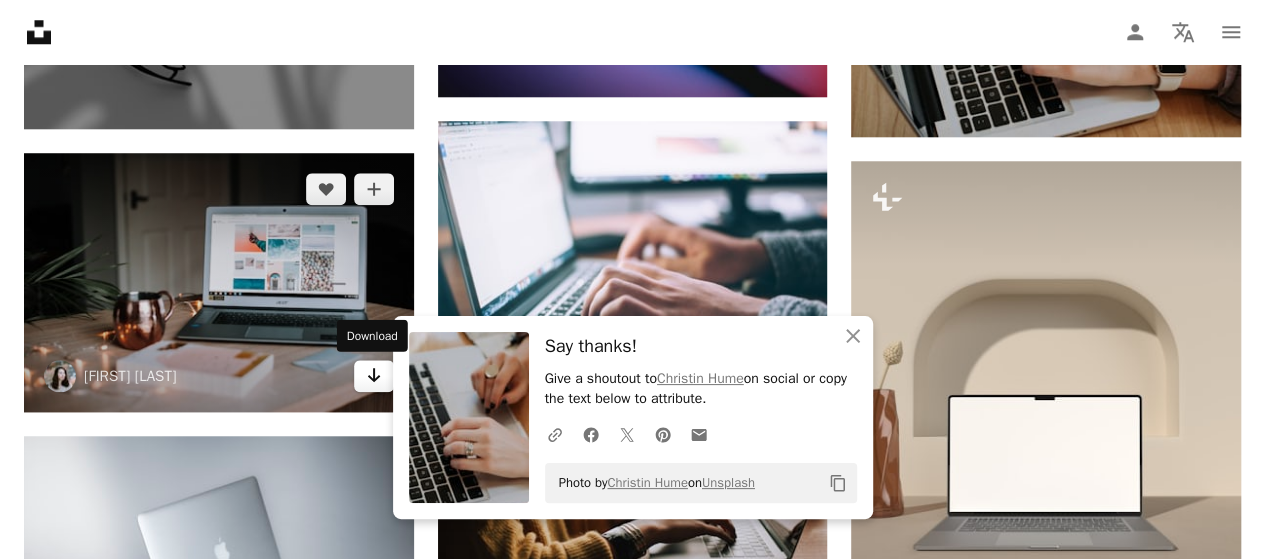 click on "Arrow pointing down" at bounding box center (374, 376) 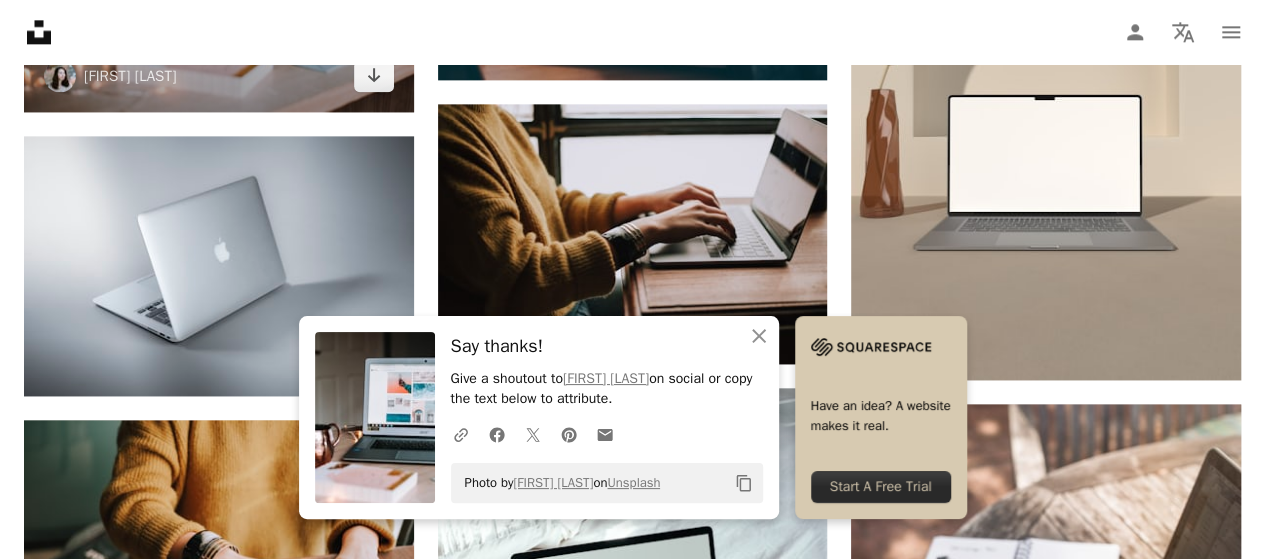 scroll, scrollTop: 1500, scrollLeft: 0, axis: vertical 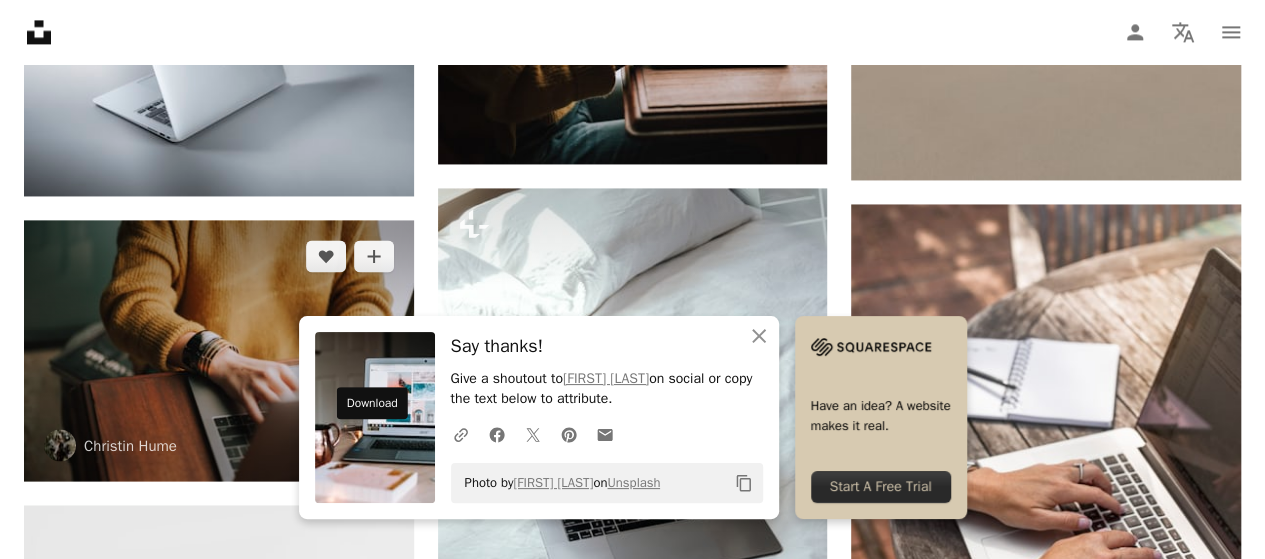 click on "Arrow pointing down" at bounding box center (374, 445) 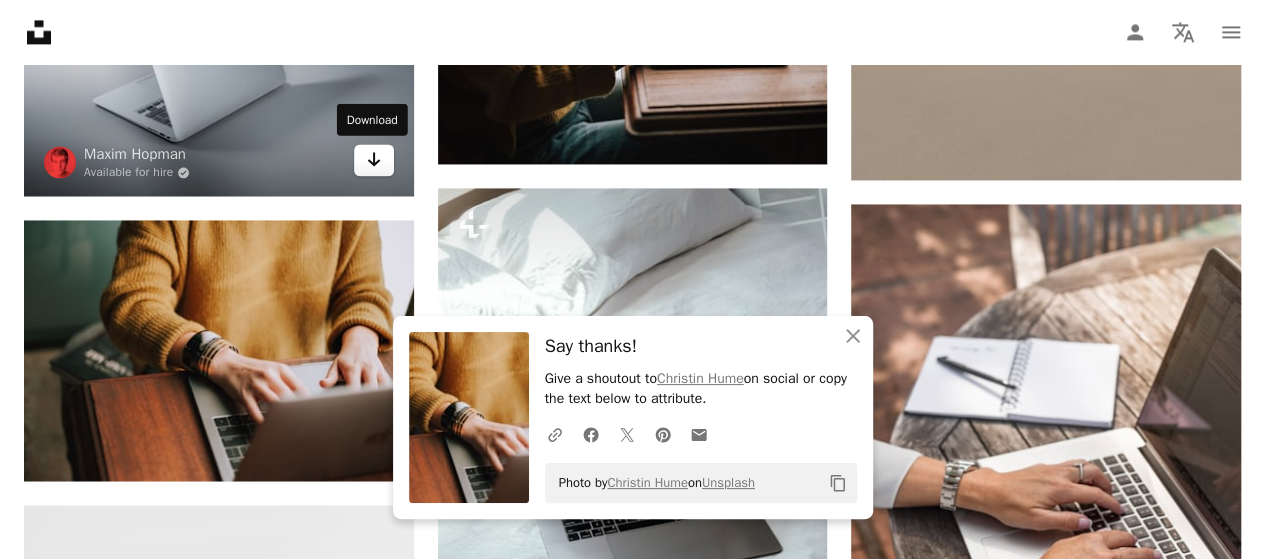 click on "Arrow pointing down" at bounding box center (374, 160) 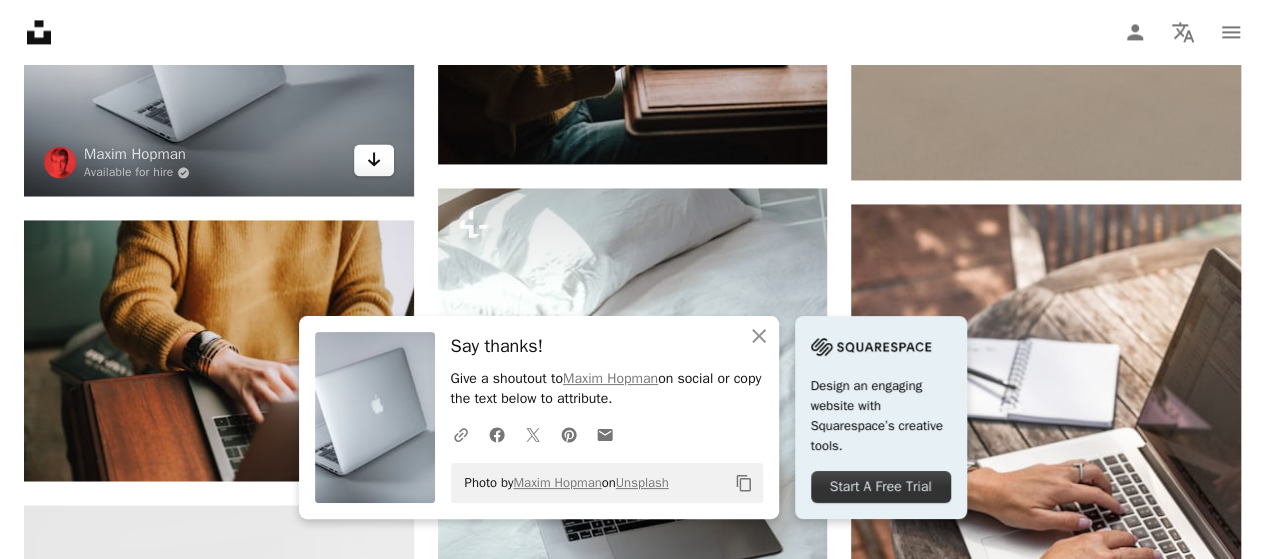 click on "Arrow pointing down" 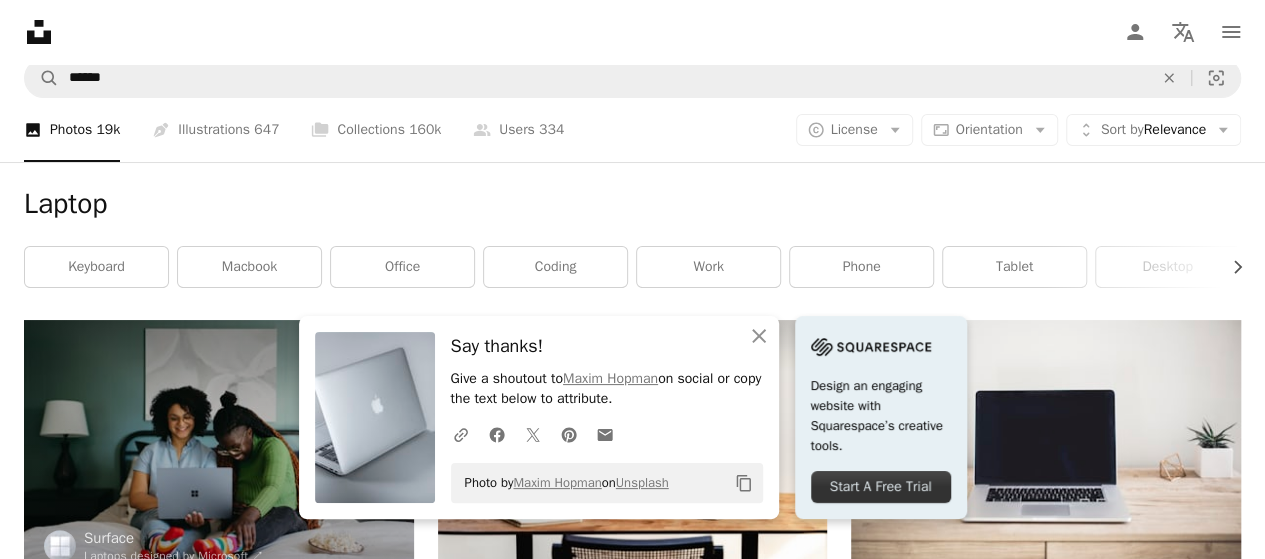 scroll, scrollTop: 0, scrollLeft: 0, axis: both 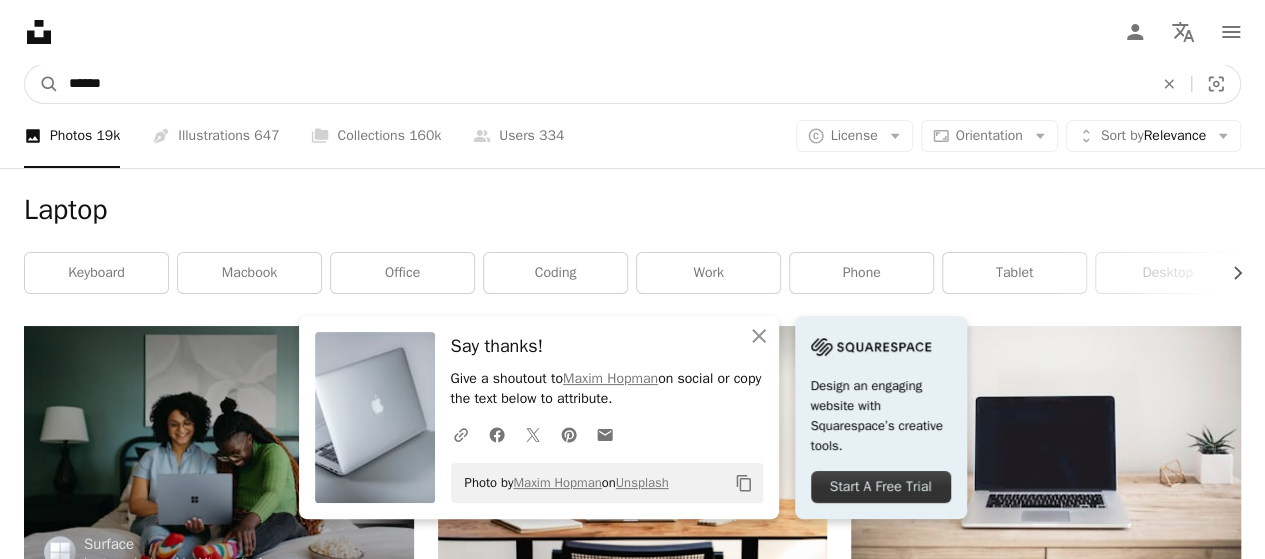 click on "******" at bounding box center (603, 84) 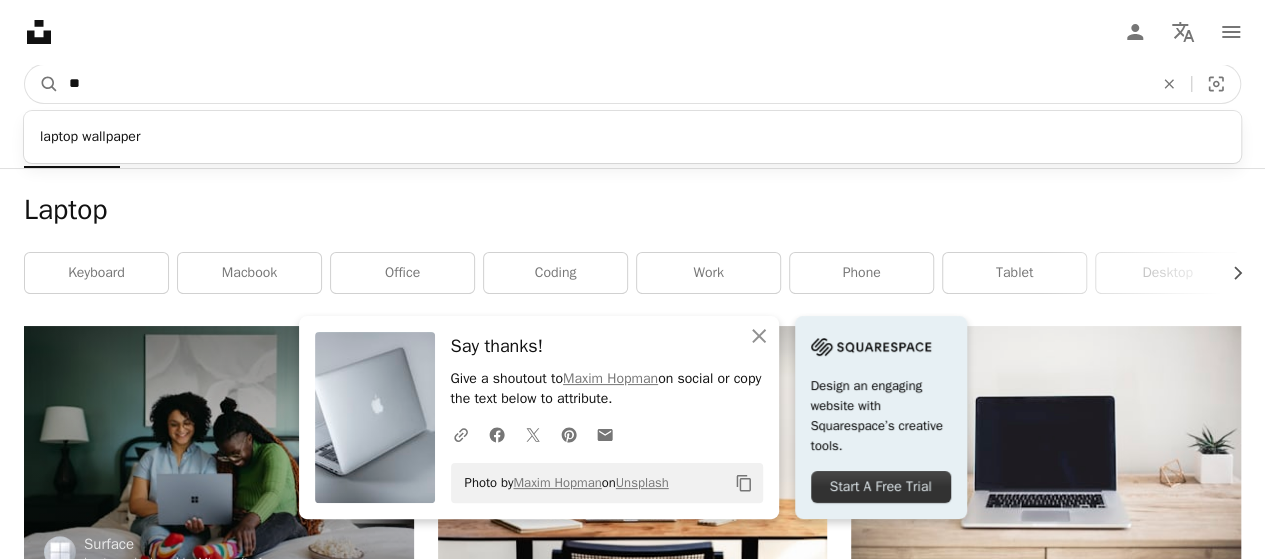 type on "*" 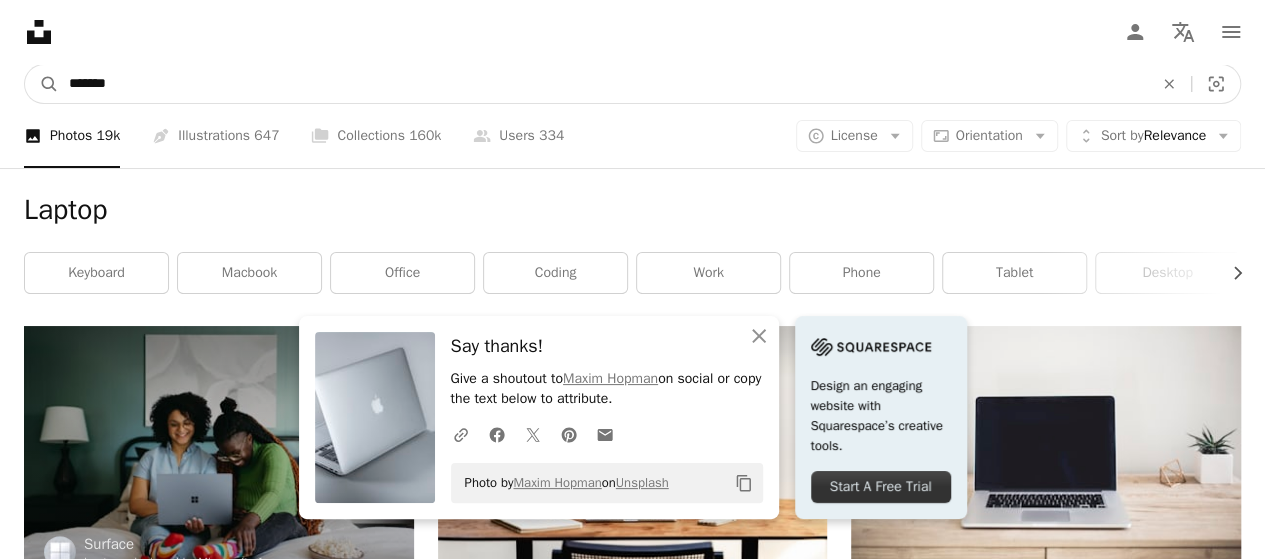 type on "*******" 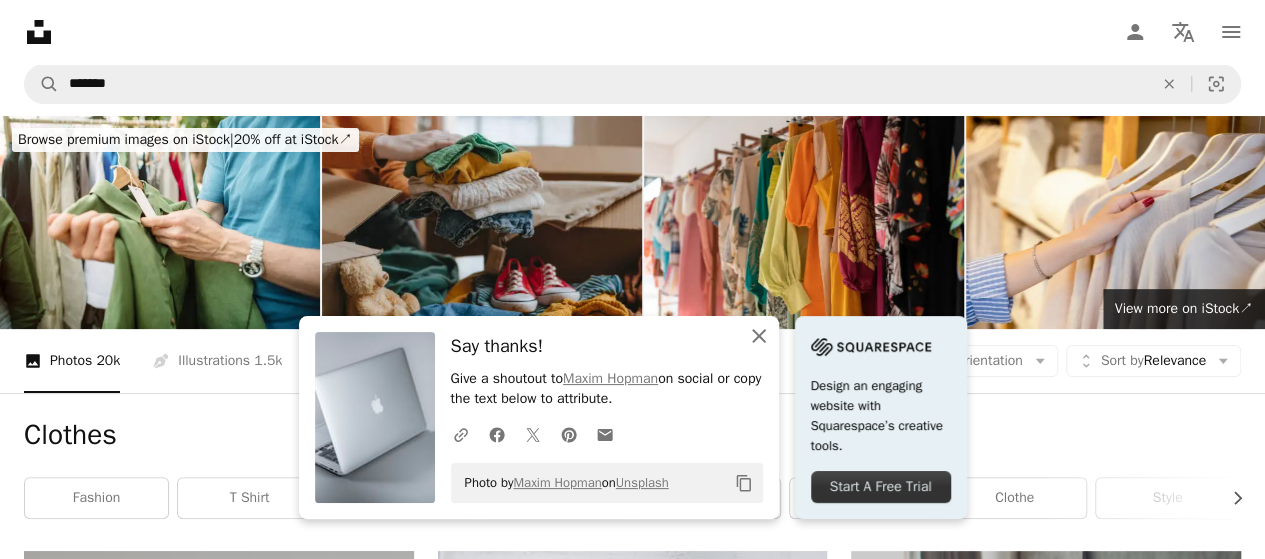 click 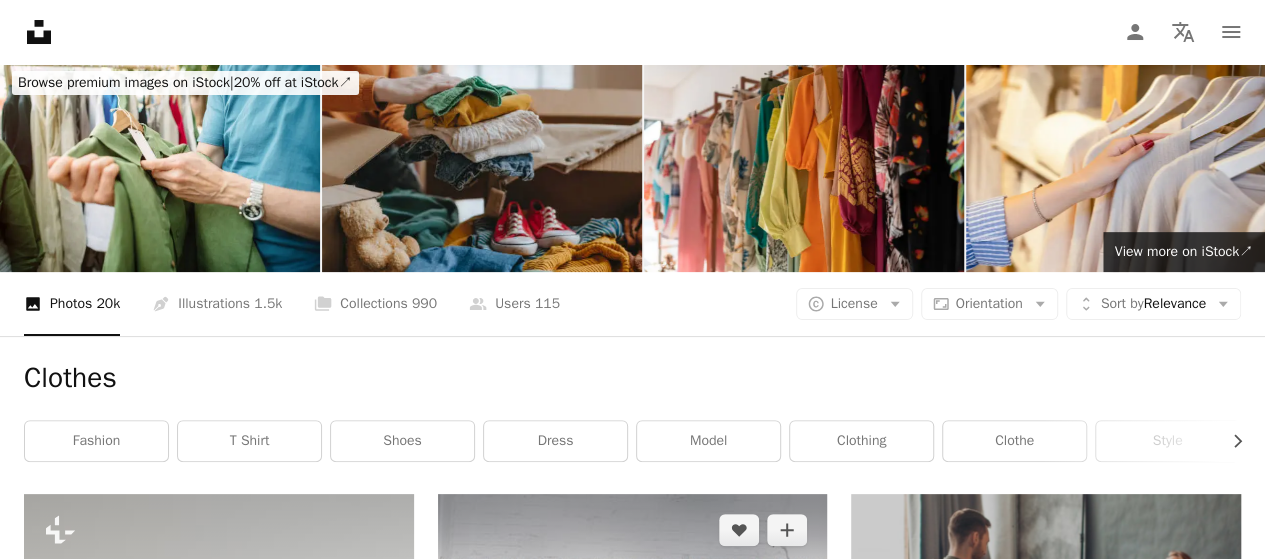 scroll, scrollTop: 0, scrollLeft: 0, axis: both 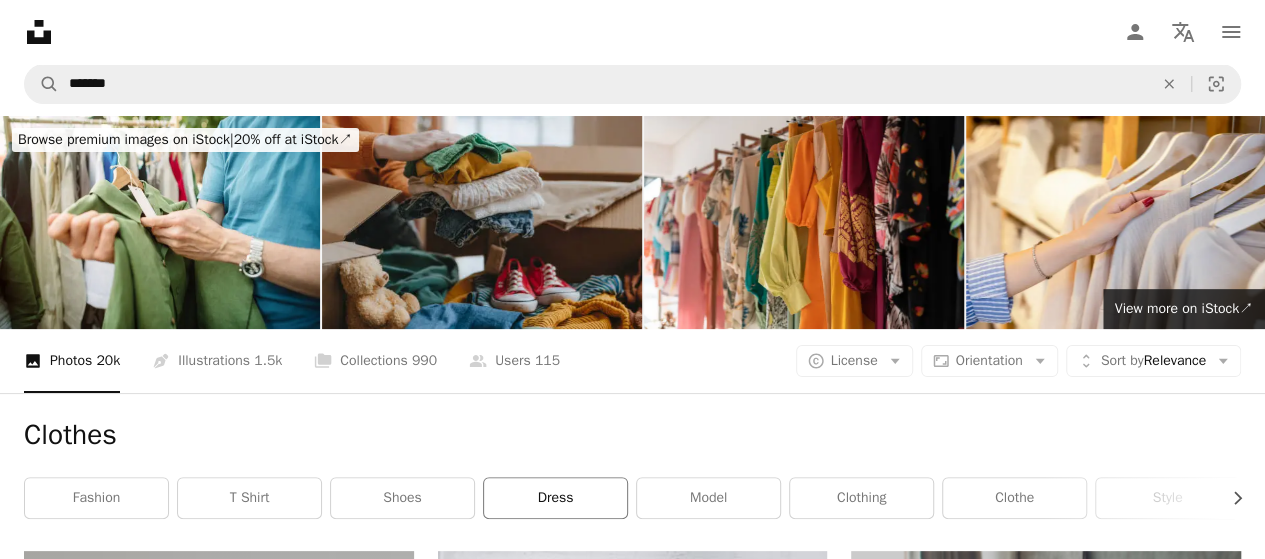 click on "dress" at bounding box center [555, 498] 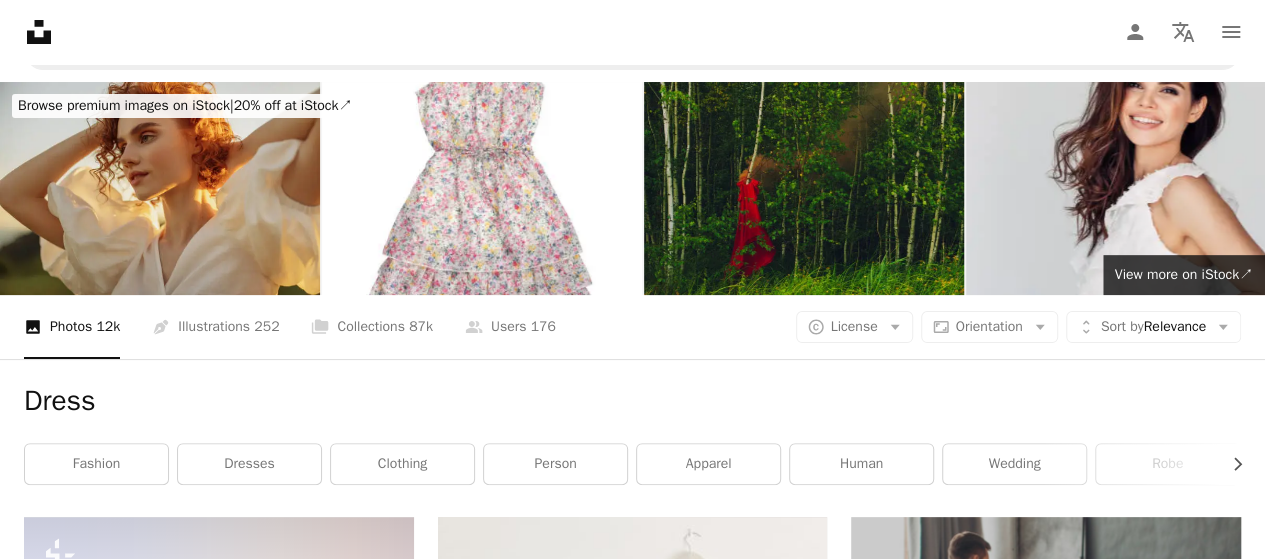 scroll, scrollTop: 0, scrollLeft: 0, axis: both 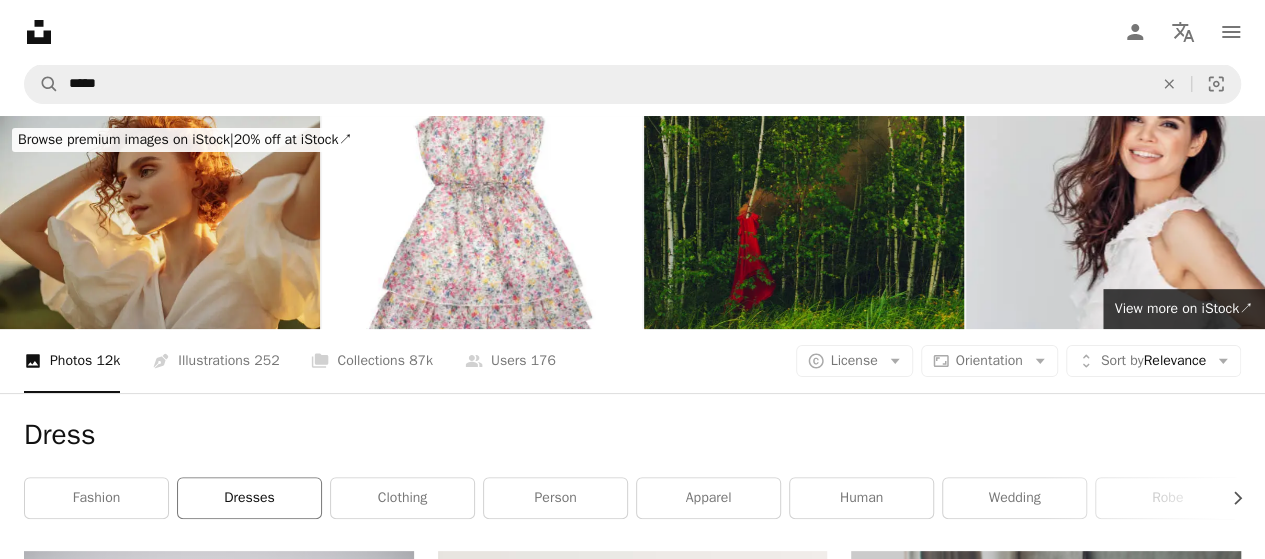 click on "dresses" at bounding box center [249, 498] 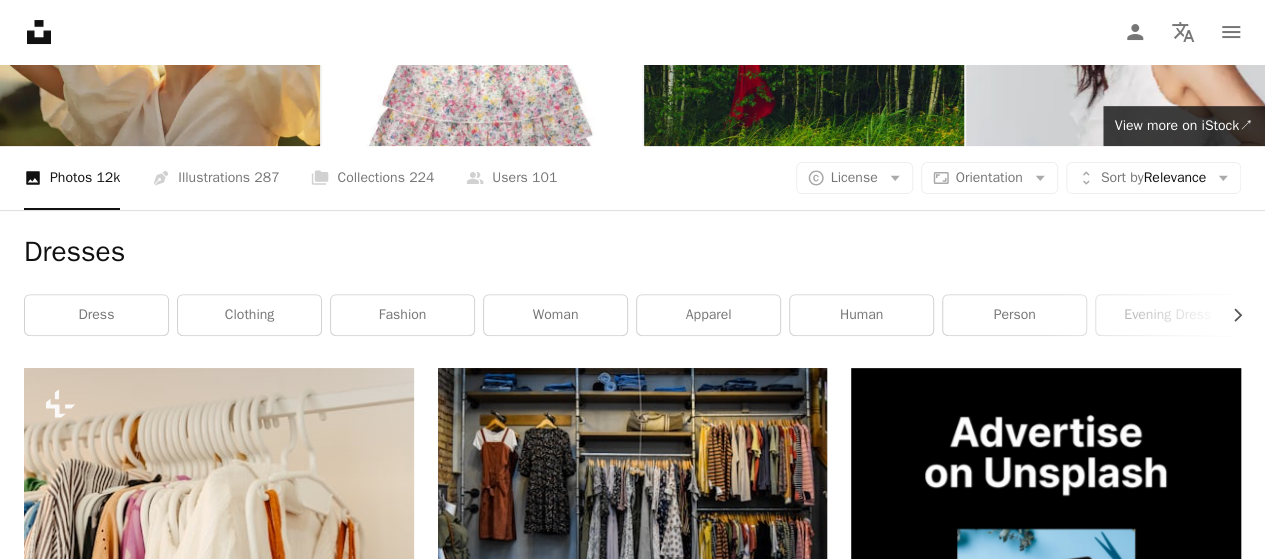 scroll, scrollTop: 300, scrollLeft: 0, axis: vertical 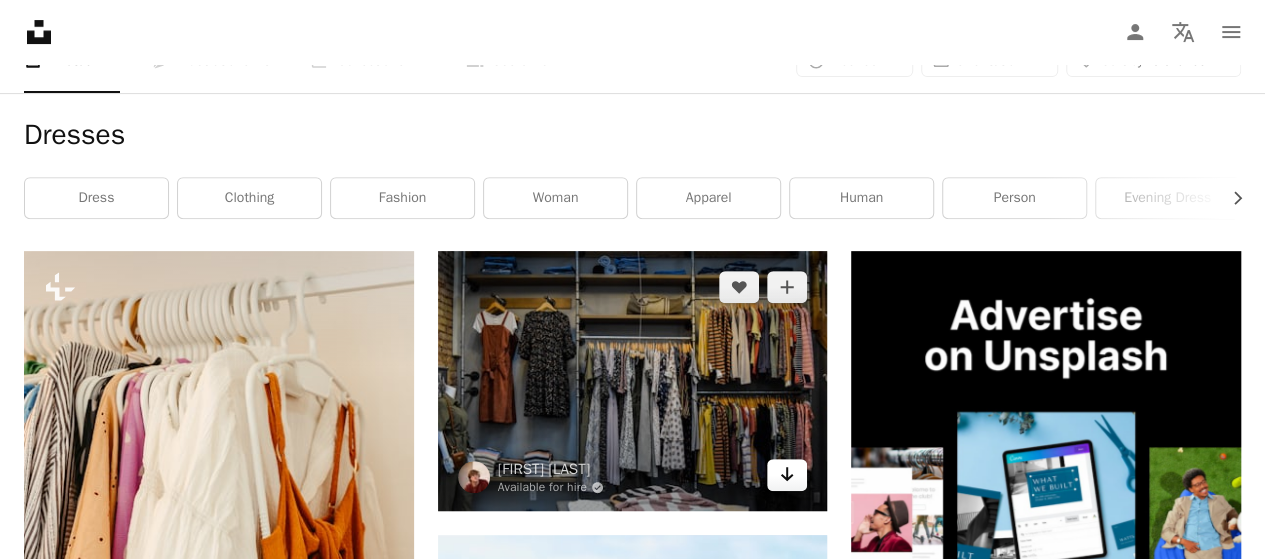 click on "Arrow pointing down" 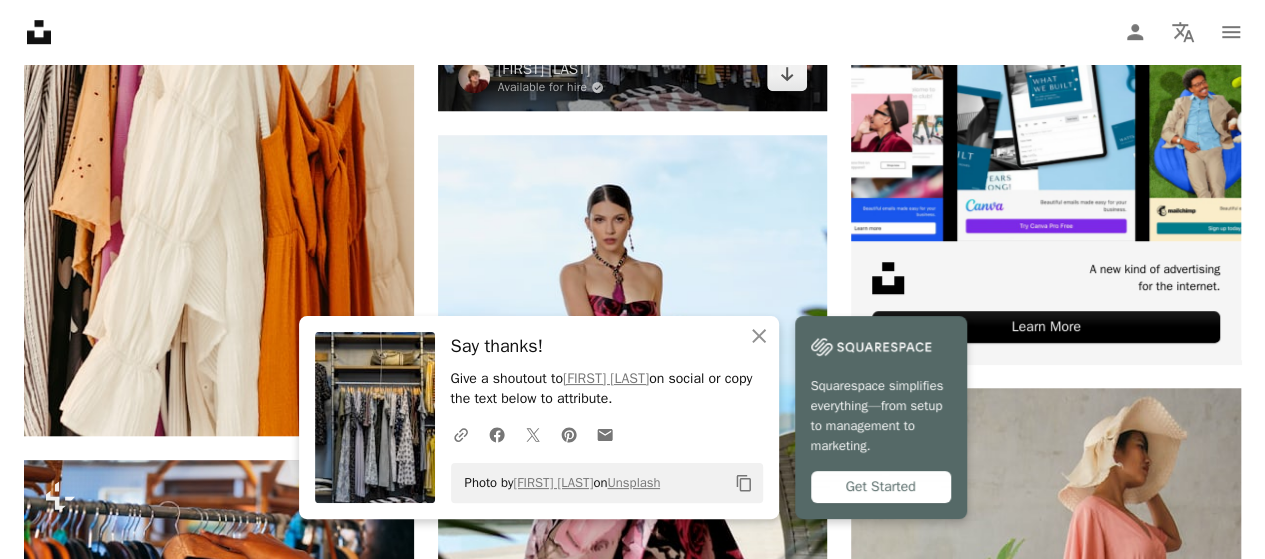 scroll, scrollTop: 900, scrollLeft: 0, axis: vertical 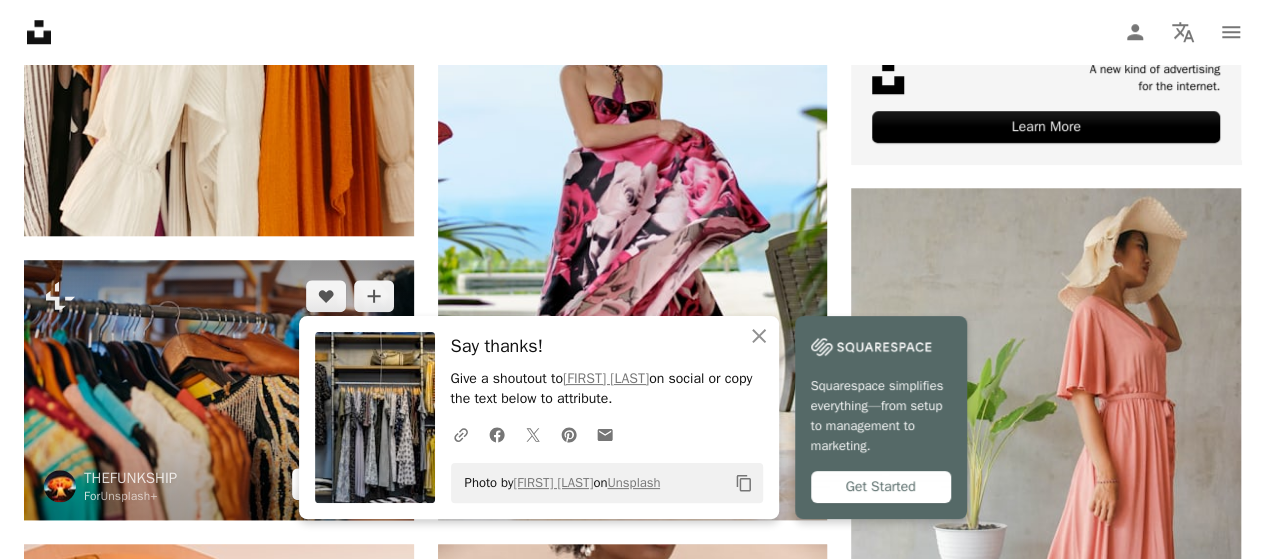 click on "A lock Download" at bounding box center [343, 484] 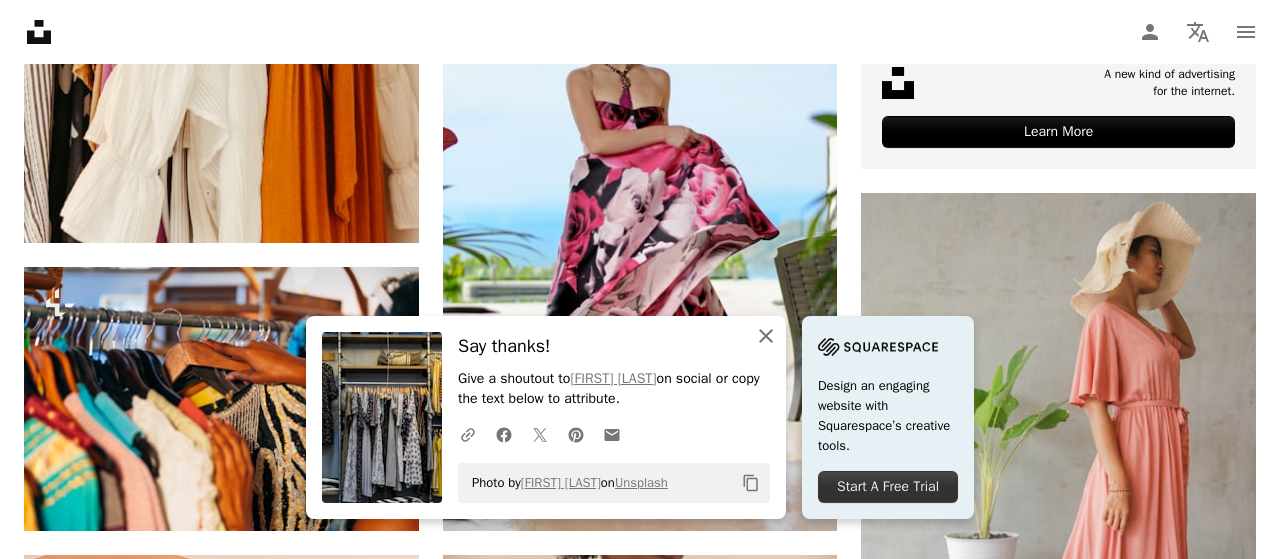 click 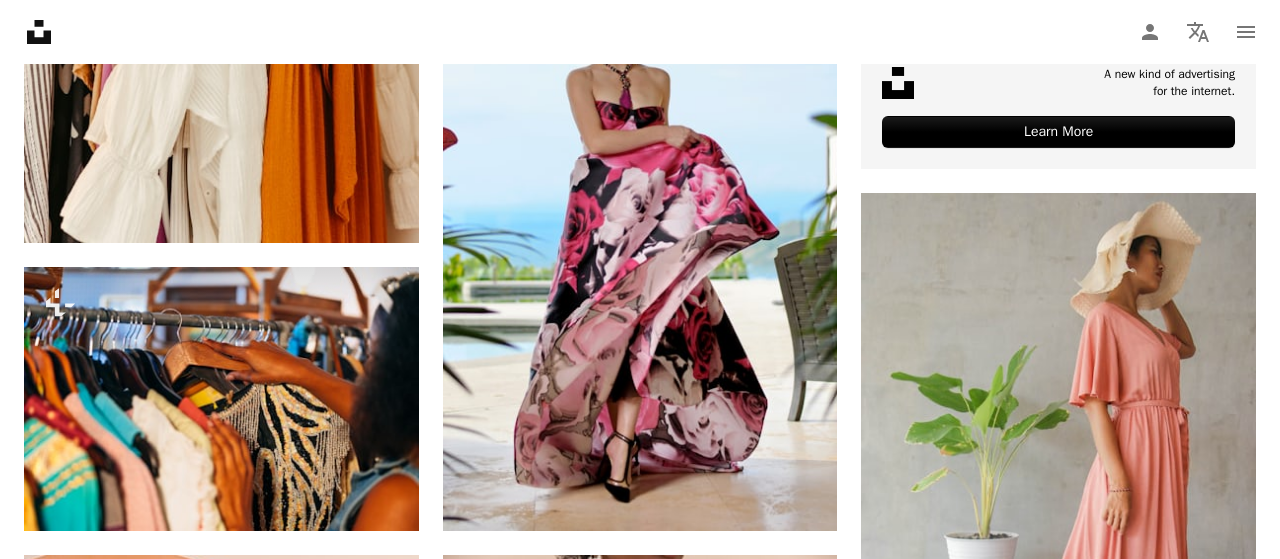 click at bounding box center (378, 5030) 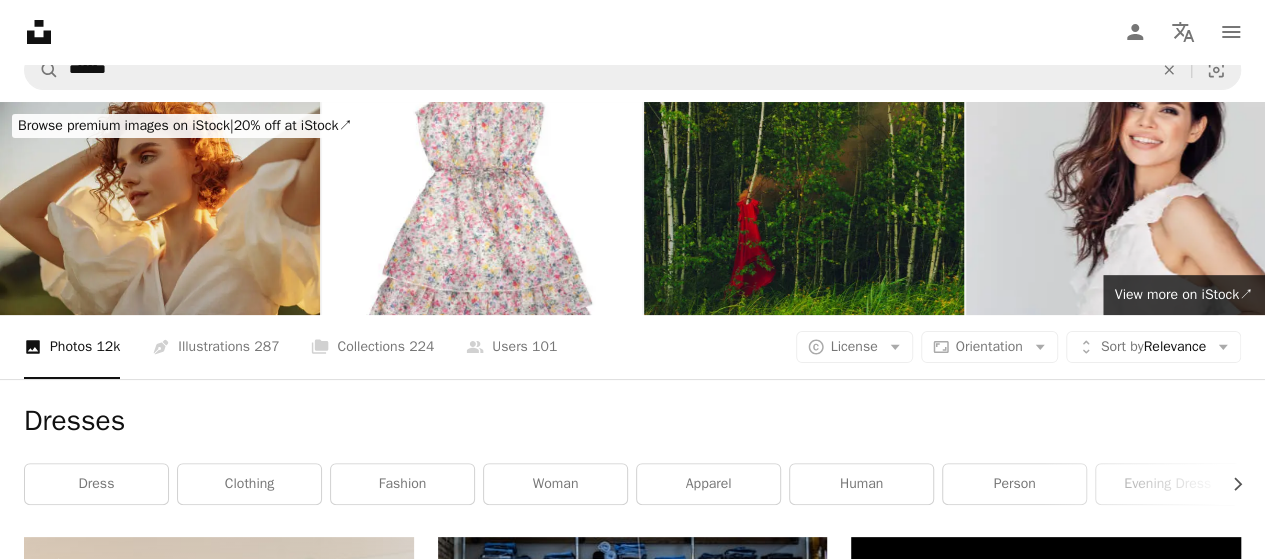 scroll, scrollTop: 0, scrollLeft: 0, axis: both 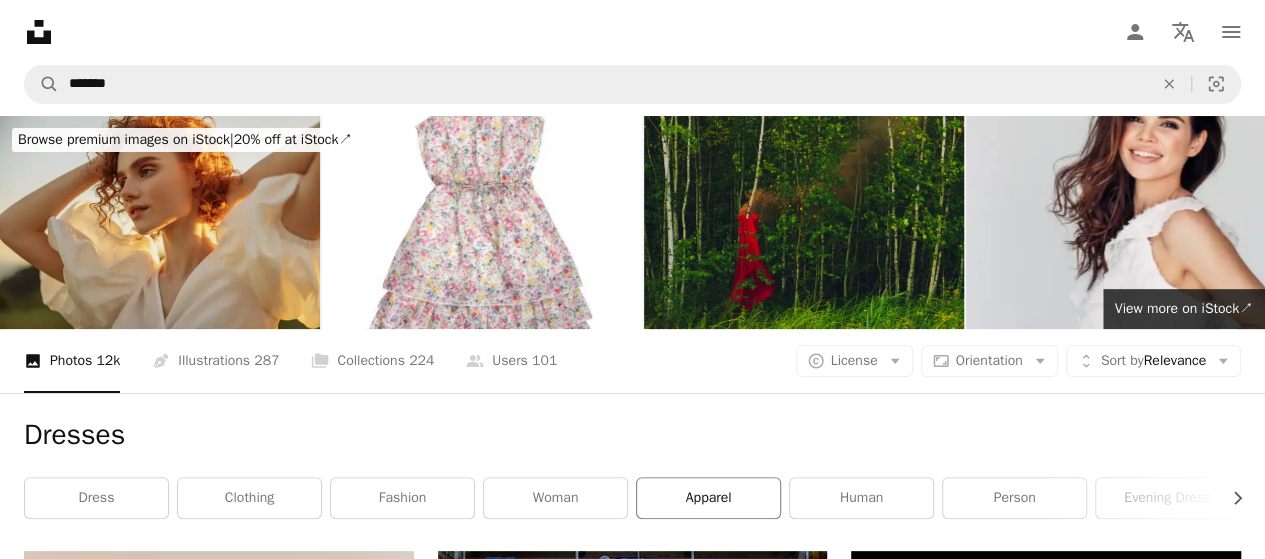 click on "apparel" at bounding box center [708, 498] 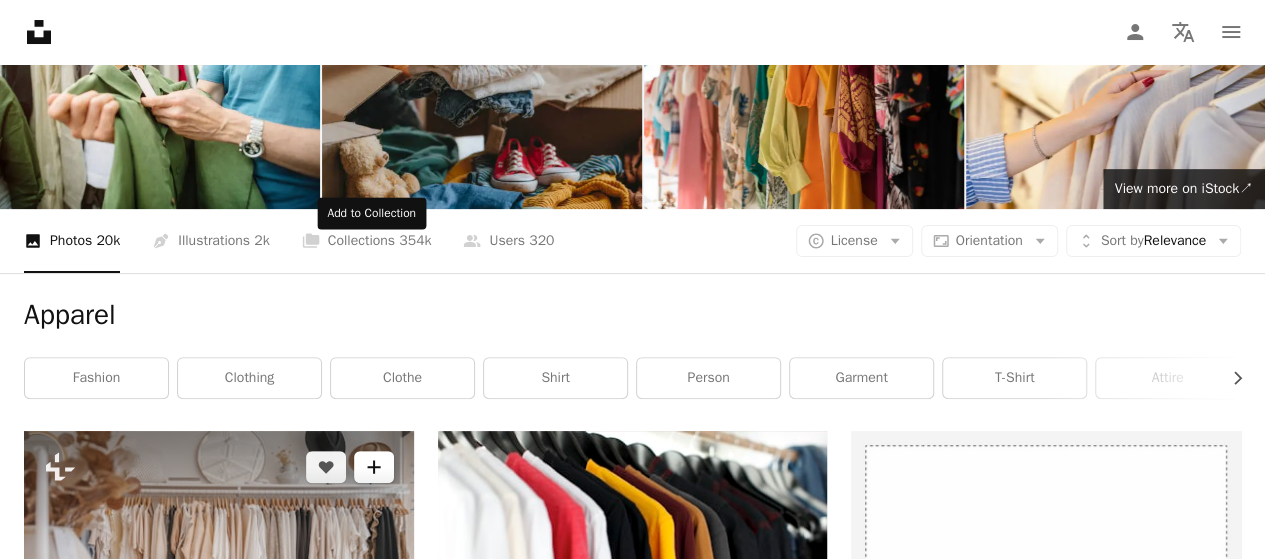 scroll, scrollTop: 300, scrollLeft: 0, axis: vertical 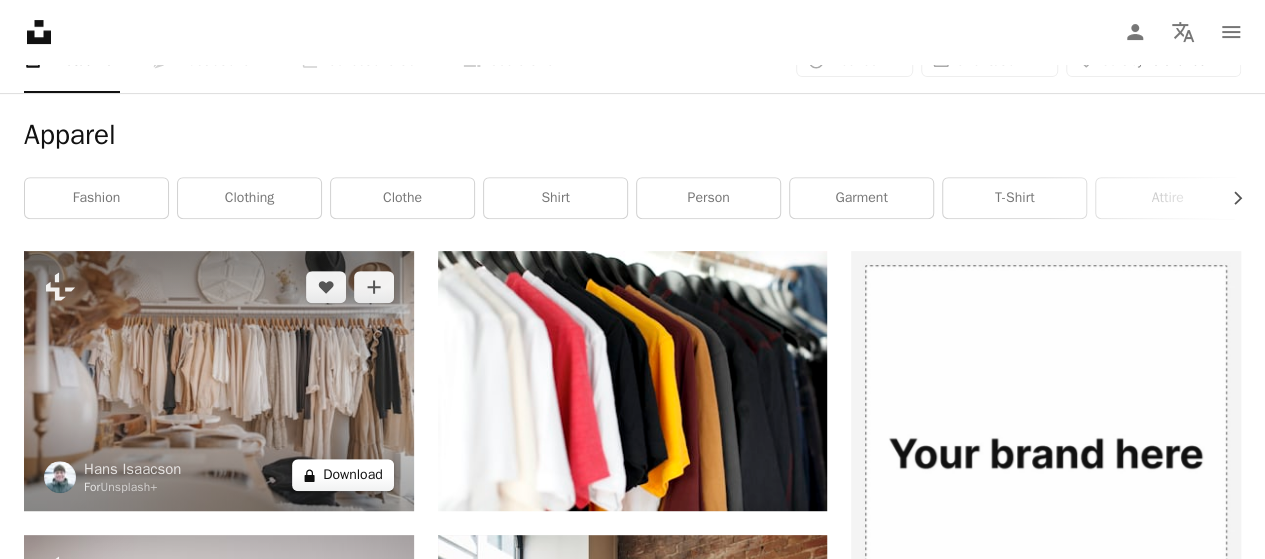 click on "A lock Download" at bounding box center [343, 475] 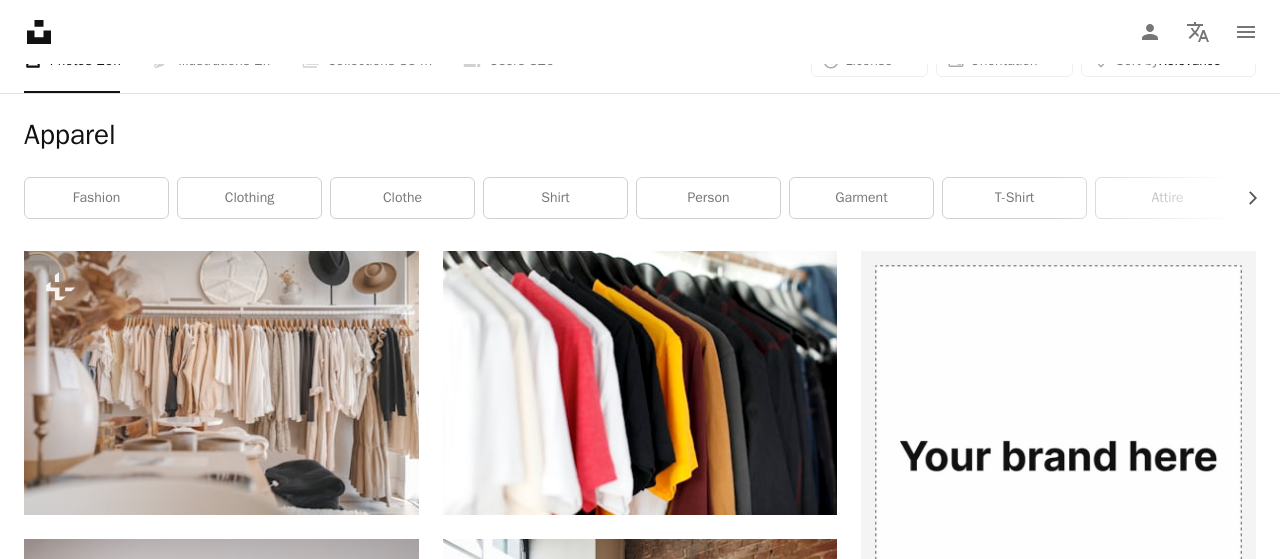 click on "An X shape Premium, ready to use images. Get unlimited access. A plus sign Members-only content added monthly A plus sign Unlimited royalty-free downloads A plus sign Illustrations  New A plus sign Enhanced legal protections yearly 66%  off monthly $12   $4 USD per month * Get  Unsplash+ * When paid annually, billed upfront  $48 Taxes where applicable. Renews automatically. Cancel anytime." at bounding box center (640, 4790) 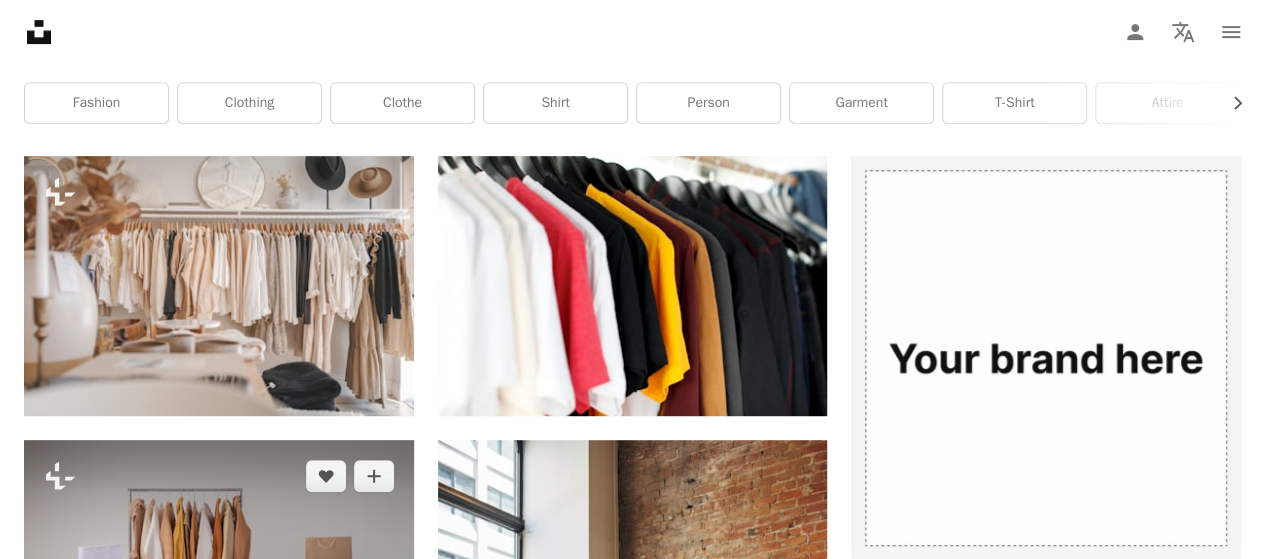 scroll, scrollTop: 500, scrollLeft: 0, axis: vertical 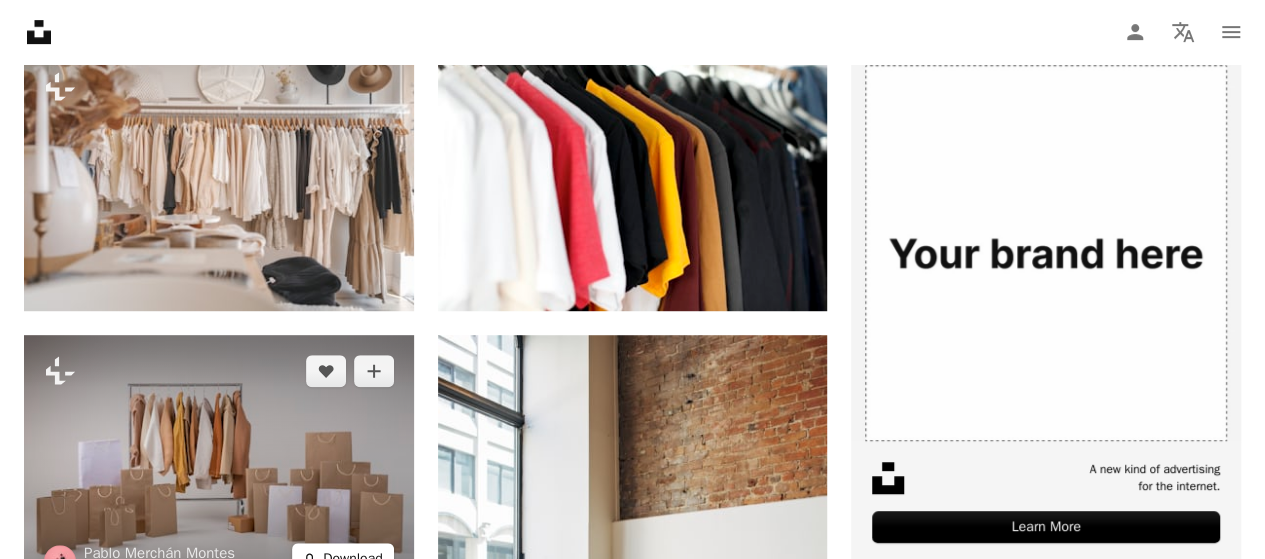 click on "A lock Download" at bounding box center [343, 559] 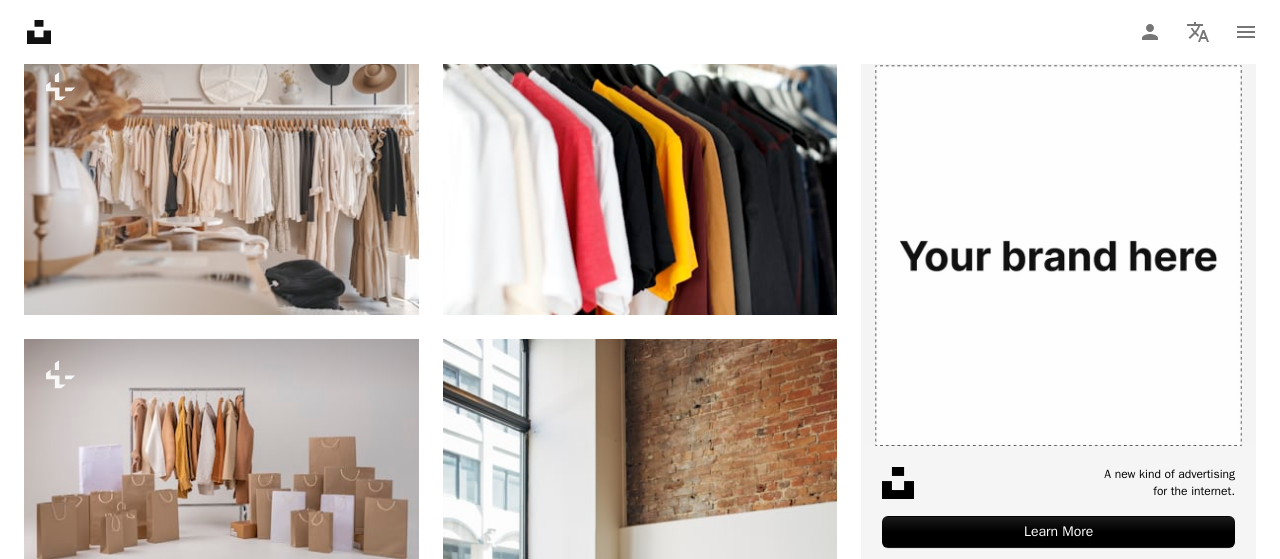 click on "Unsplash logo Unsplash Home A photo Pen Tool A compass A stack of folders Download Person Localization icon navigation menu A magnifying glass ******* An X shape Visual search Get Unsplash+ Log in Submit an image Browse premium images on iStock  |  20% off at iStock  ↗ Browse premium images on iStock 20% off at iStock  ↗ View more  ↗ View more on iStock  ↗ A photo Photos   20k Pen Tool Illustrations   2k A stack of folders Collections   354k A group of people Users   320 A copyright icon © License Arrow down Aspect ratio Orientation Arrow down Unfold Sort by  Relevance Arrow down Filters Filters Apparel Chevron right fashion clothing clothe shirt person garment t-shirt attire style wear Plus sign for Unsplash+ A heart A plus sign Hans Isaacson For  Unsplash+ A lock Download Plus sign for Unsplash+ A heart A plus sign Pablo Merchán Montes For  Unsplash+ A lock Download A heart A plus sign No Revisions Available for hire A checkmark inside of a circle Arrow pointing down A heart A plus sign For" at bounding box center (640, 1905) 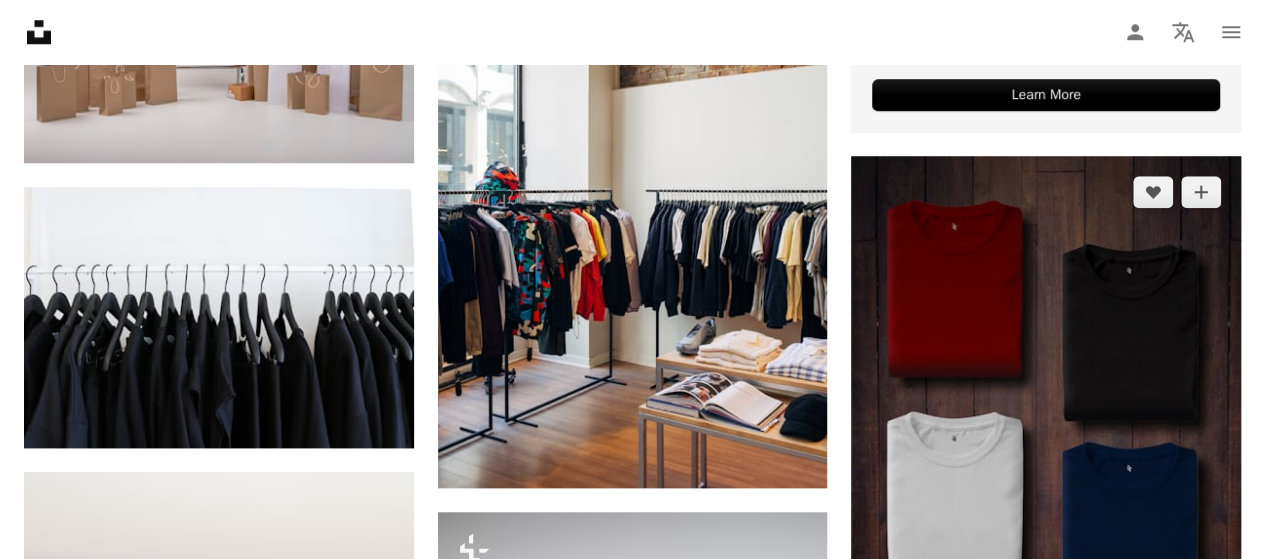 scroll, scrollTop: 1100, scrollLeft: 0, axis: vertical 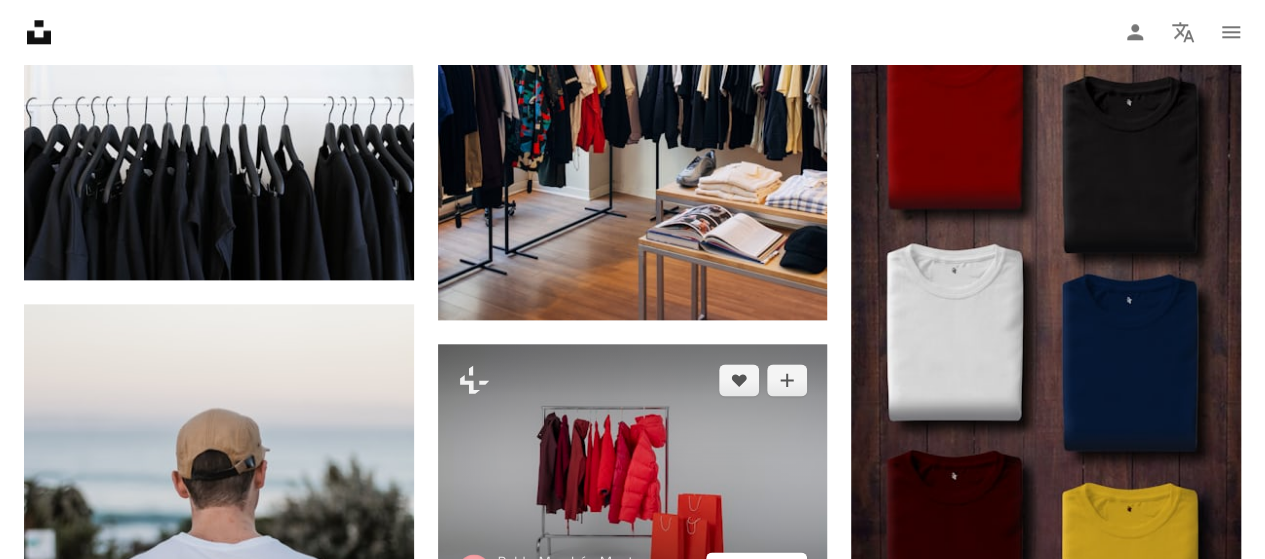 click on "A lock Download" at bounding box center (757, 568) 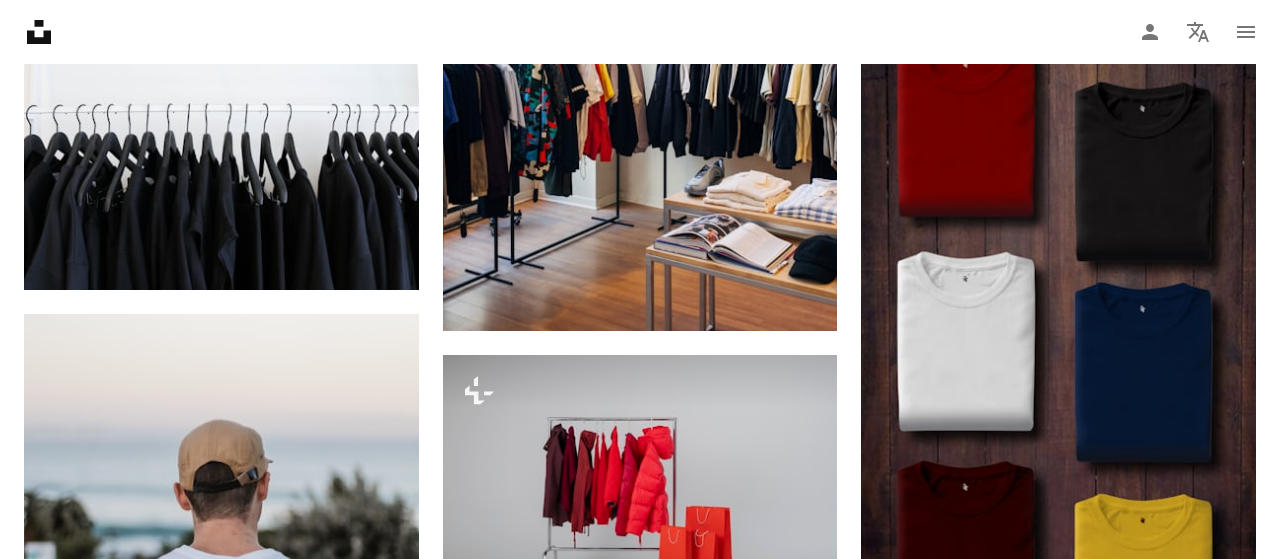 click on "An X shape Premium, ready to use images. Get unlimited access. A plus sign Members-only content added monthly A plus sign Unlimited royalty-free downloads A plus sign Illustrations  New A plus sign Enhanced legal protections yearly 66%  off monthly $12   $4 USD per month * Get  Unsplash+ * When paid annually, billed upfront  $48 Taxes where applicable. Renews automatically. Cancel anytime." at bounding box center [640, 3990] 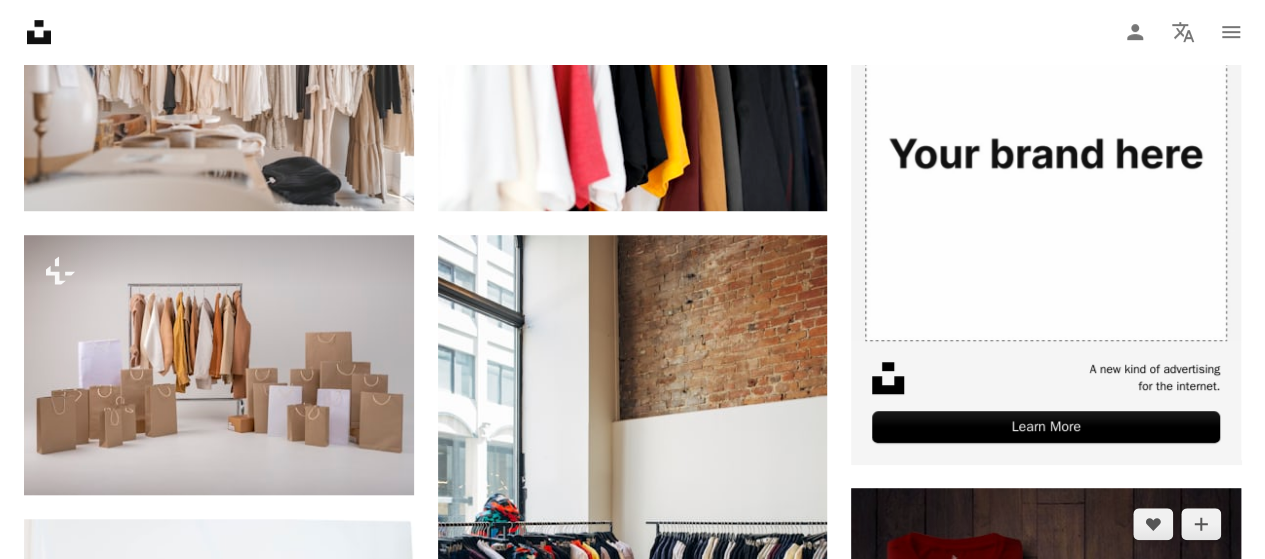 scroll, scrollTop: 0, scrollLeft: 0, axis: both 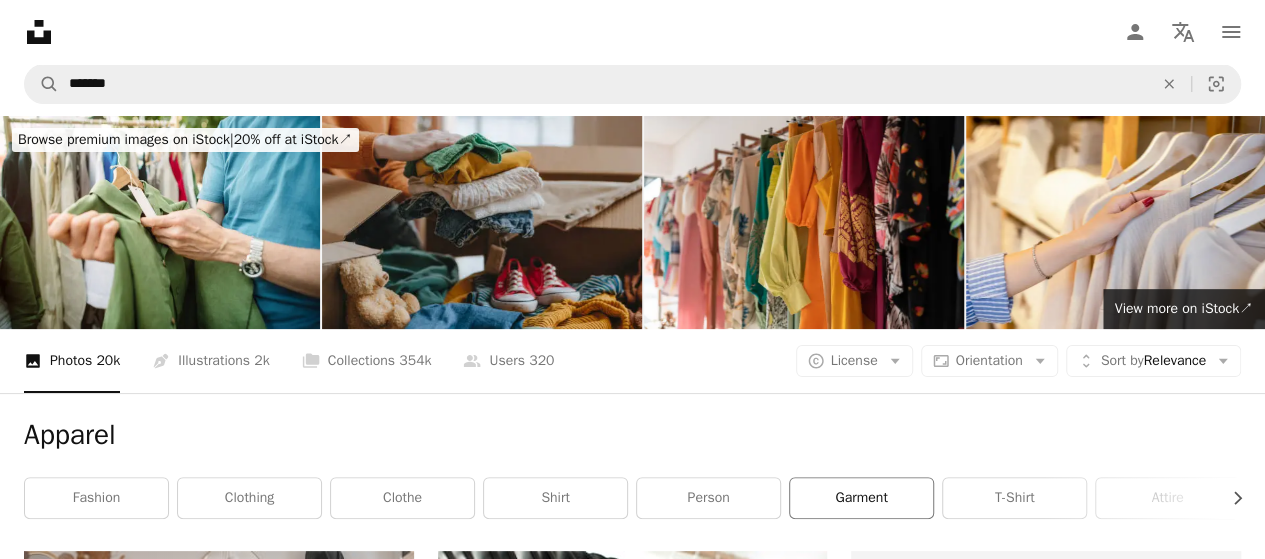 click on "garment" at bounding box center (861, 498) 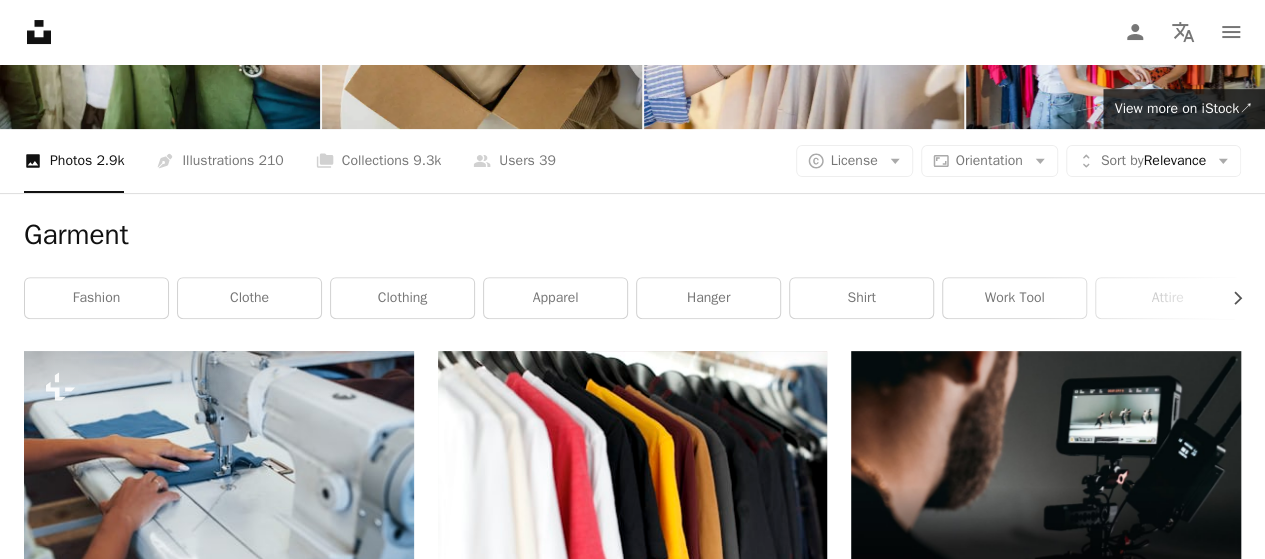 scroll, scrollTop: 0, scrollLeft: 0, axis: both 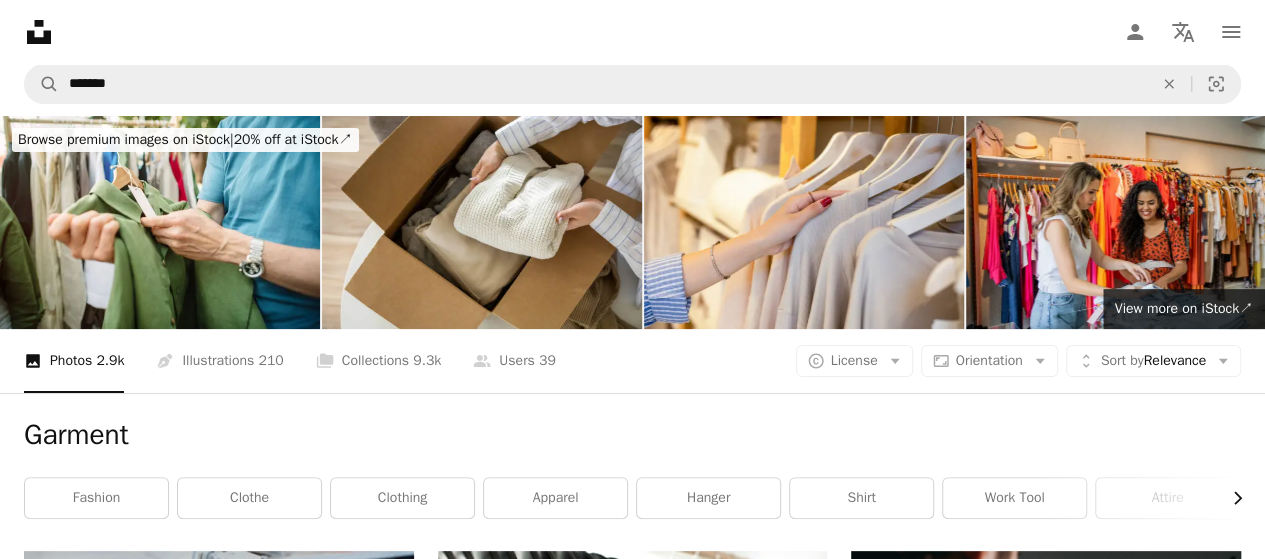 click on "Chevron right" 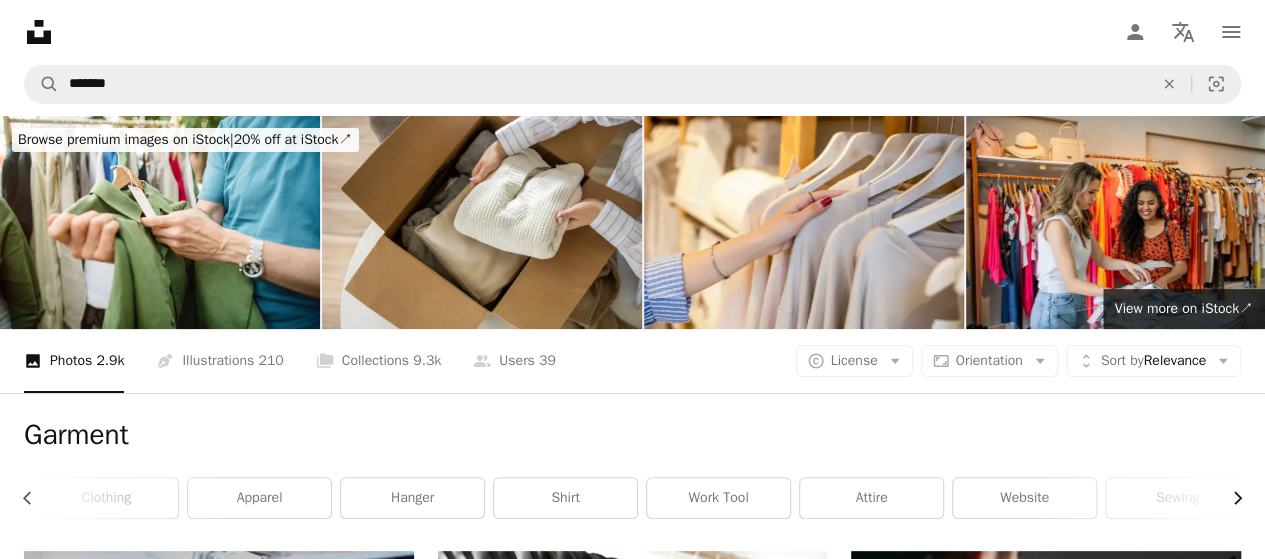 scroll, scrollTop: 0, scrollLeft: 301, axis: horizontal 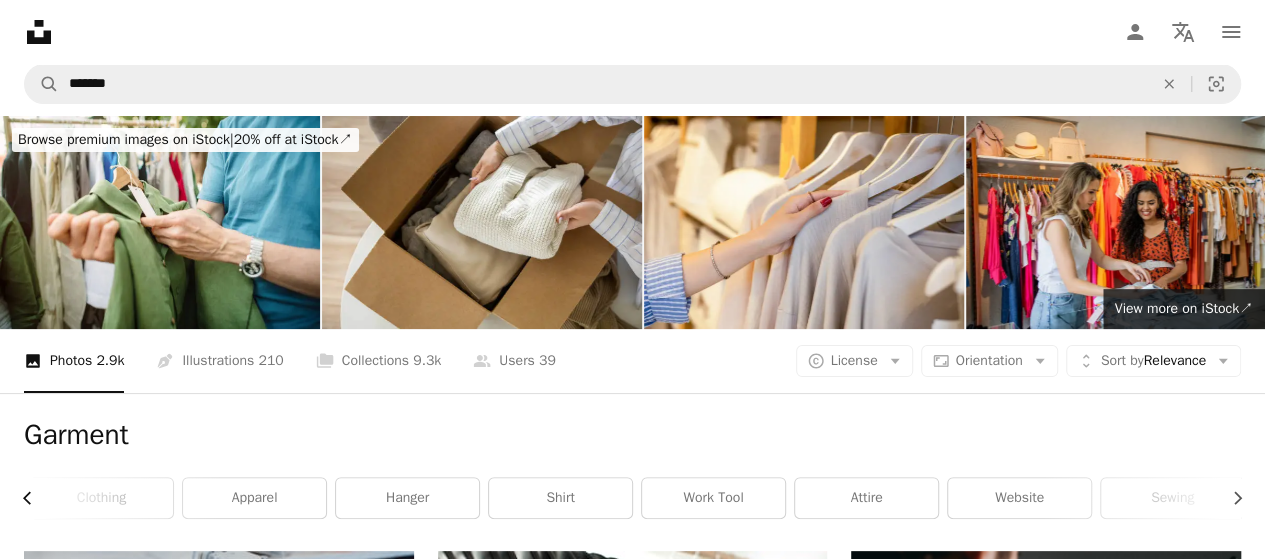 click on "Chevron left" 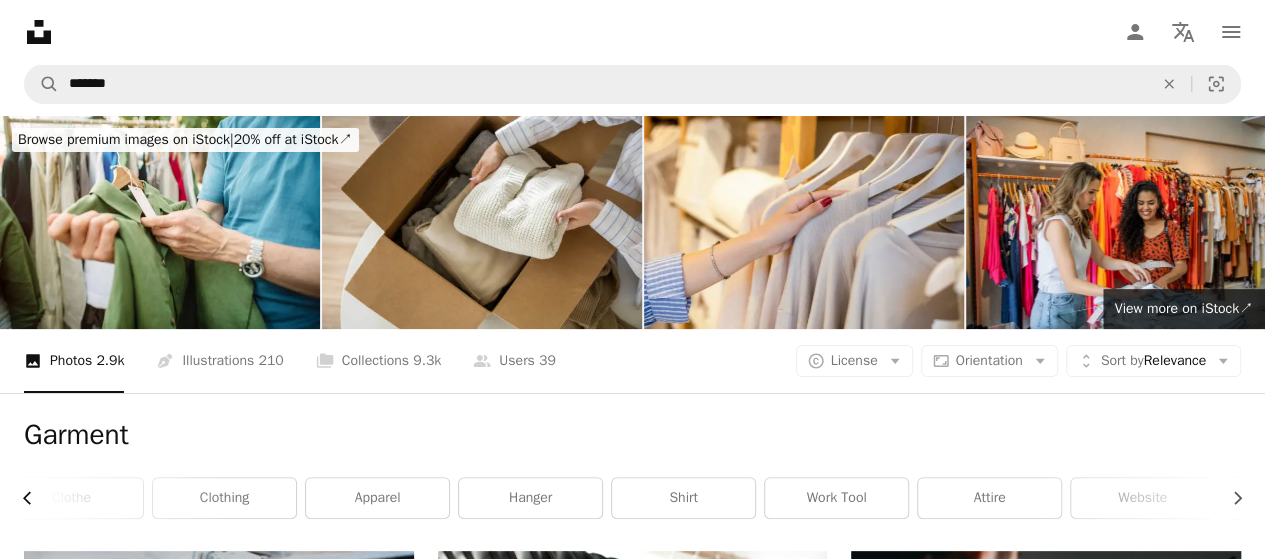 scroll, scrollTop: 0, scrollLeft: 0, axis: both 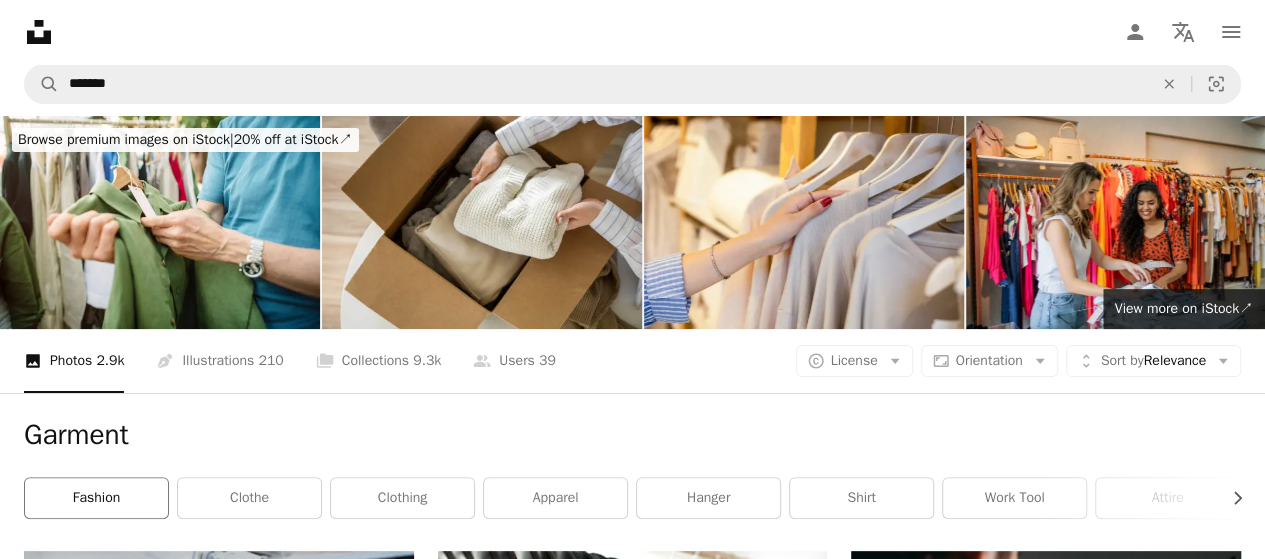 click on "fashion" at bounding box center (96, 498) 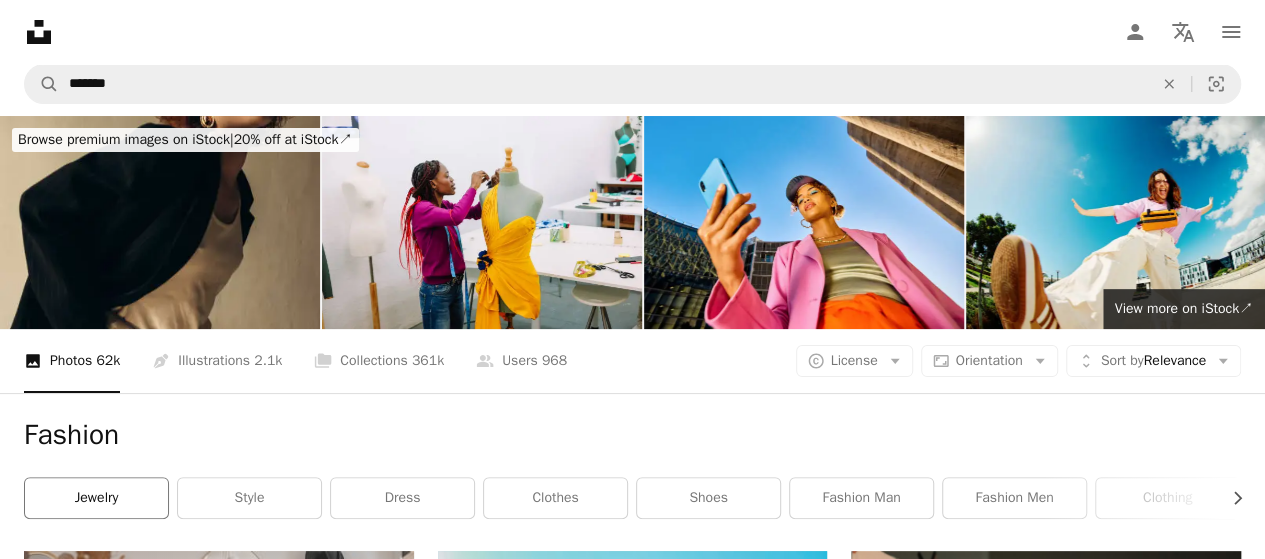 click on "jewelry" at bounding box center [96, 498] 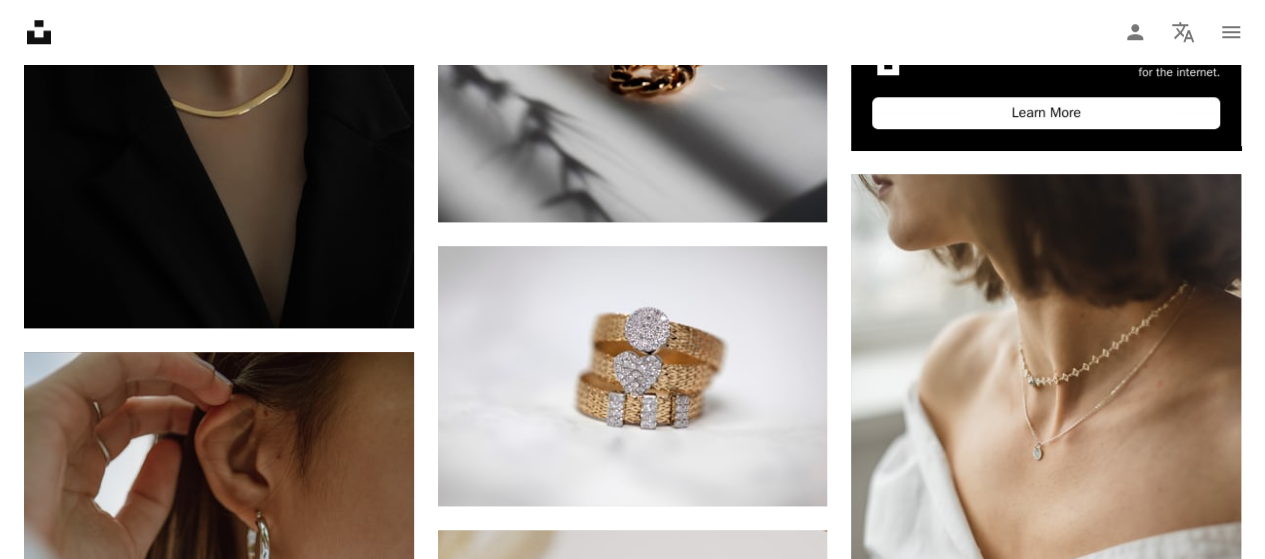 scroll, scrollTop: 1100, scrollLeft: 0, axis: vertical 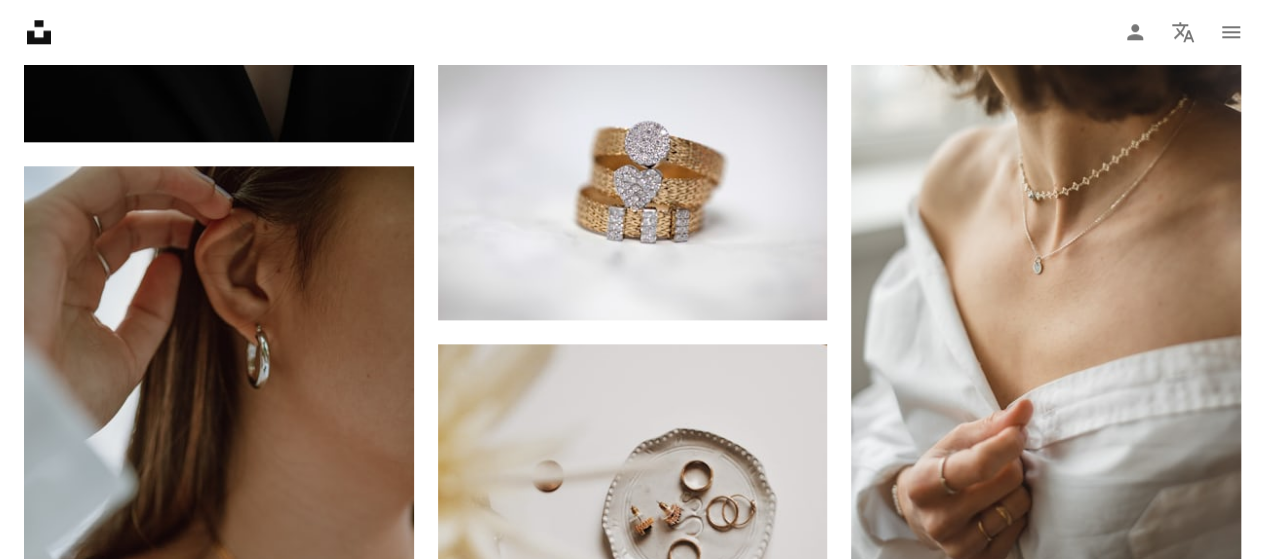 click on "A lock Download" at bounding box center (1170, 1144) 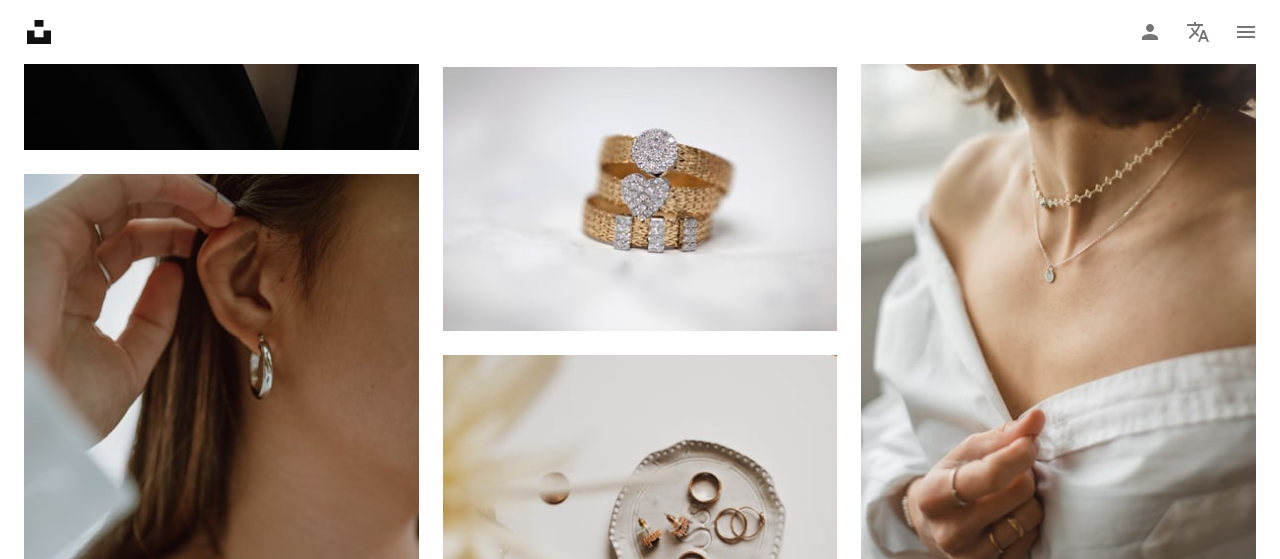 drag, startPoint x: 1240, startPoint y: 185, endPoint x: 1223, endPoint y: 193, distance: 18.788294 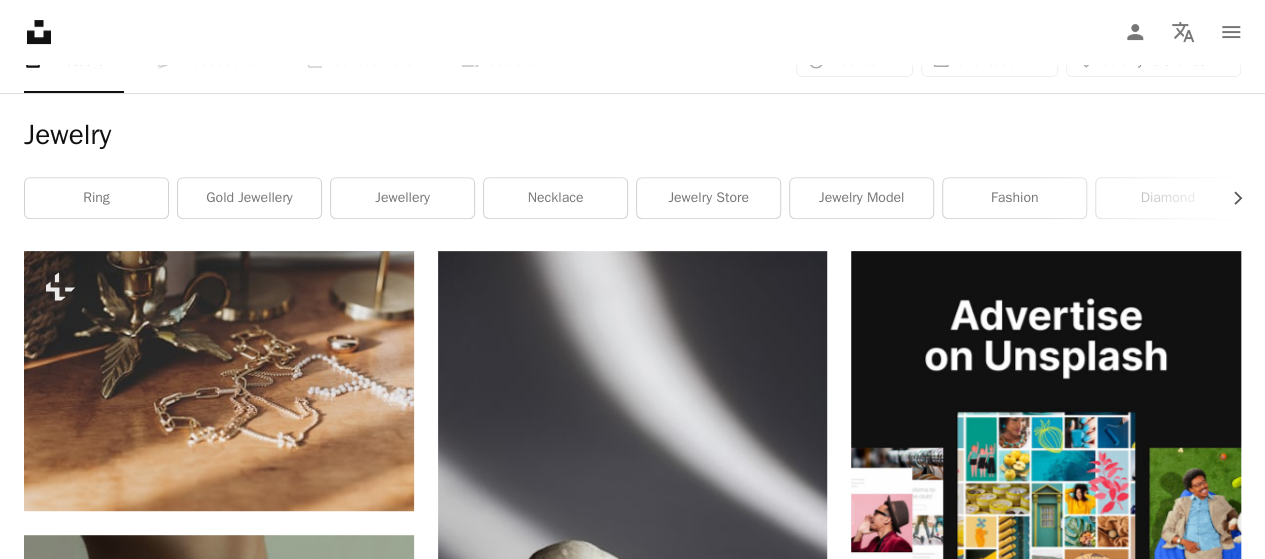 scroll, scrollTop: 600, scrollLeft: 0, axis: vertical 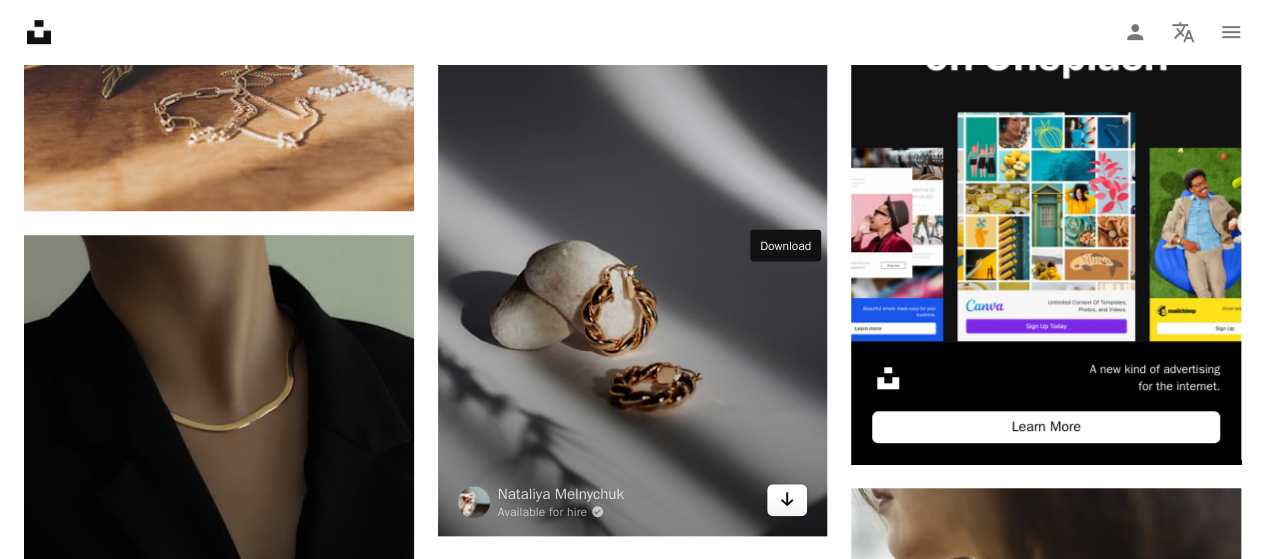 click on "Arrow pointing down" 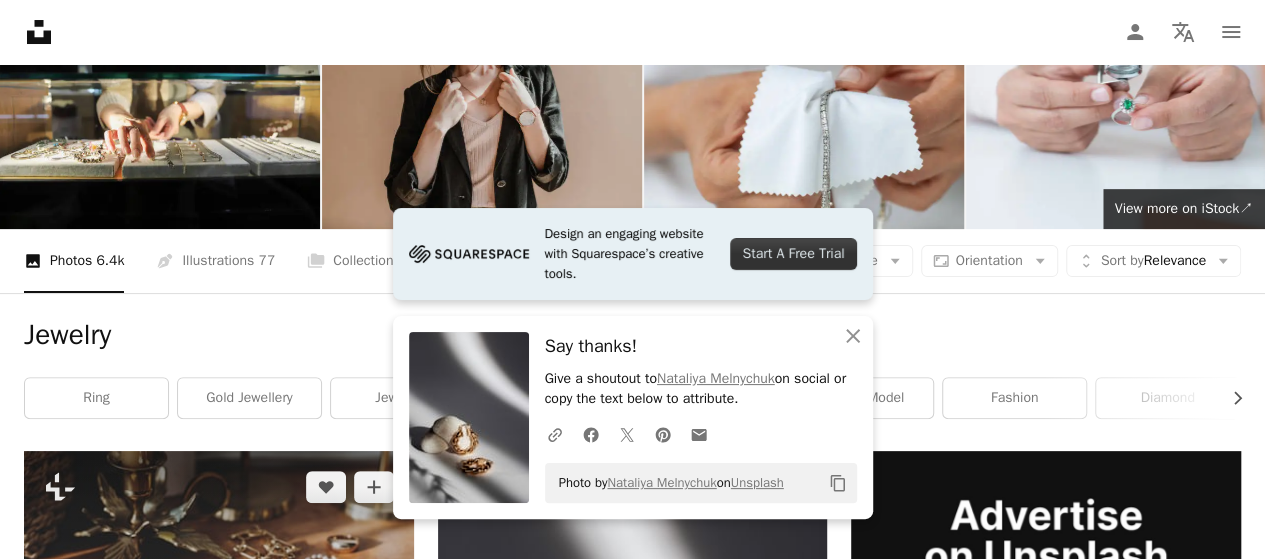 scroll, scrollTop: 300, scrollLeft: 0, axis: vertical 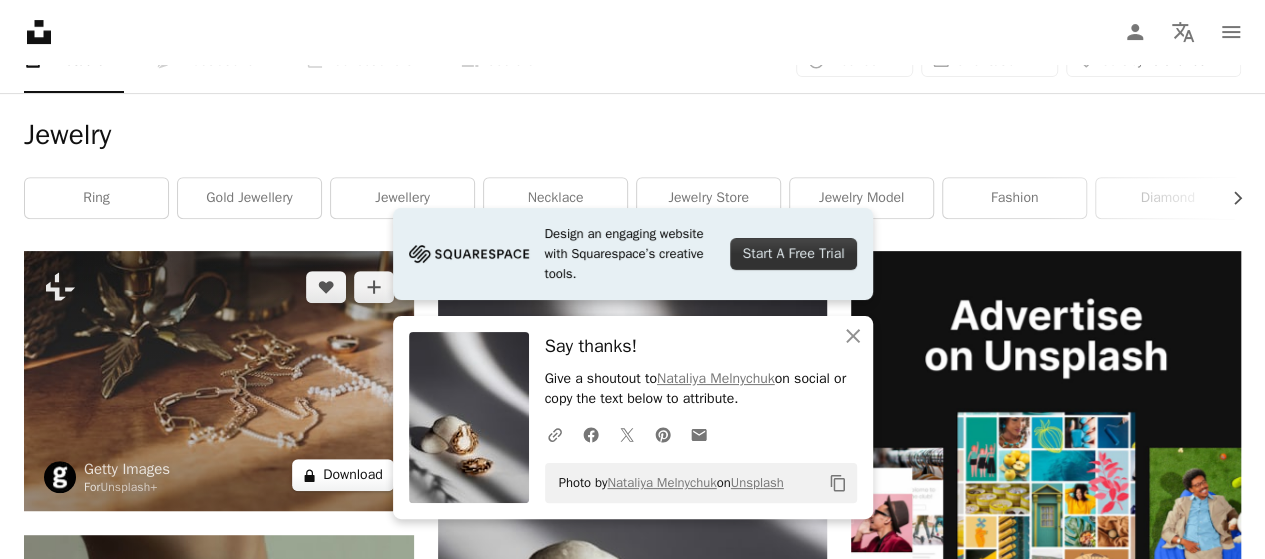 click on "A lock Download" at bounding box center (343, 475) 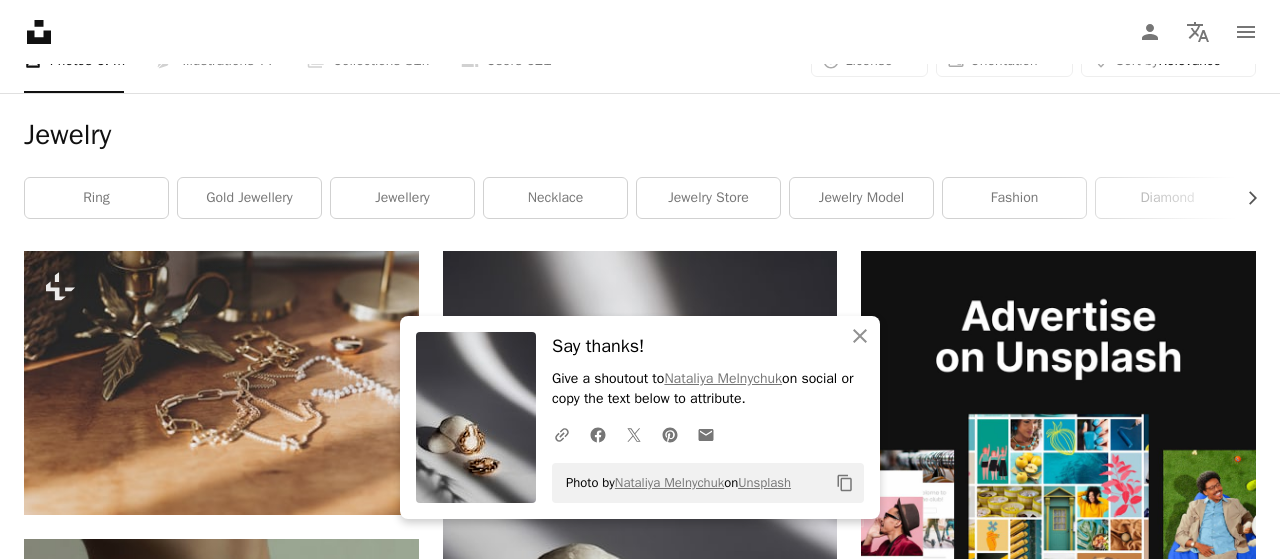 click on "An X shape An X shape Close Say thanks! Give a shoutout to  [FIRST] [LAST]  on social or copy the text below to attribute. A URL sharing icon (chains) Facebook icon X (formerly Twitter) icon Pinterest icon An envelope Photo by  [FIRST] [LAST]  on  Unsplash
Copy content Premium, ready to use images. Get unlimited access. A plus sign Members-only content added monthly A plus sign Unlimited royalty-free downloads A plus sign Illustrations  New A plus sign Enhanced legal protections yearly 66%  off monthly $12   $4 USD per month * Get  Unsplash+ * When paid annually, billed upfront  $48 Taxes where applicable. Renews automatically. Cancel anytime." at bounding box center (640, 5312) 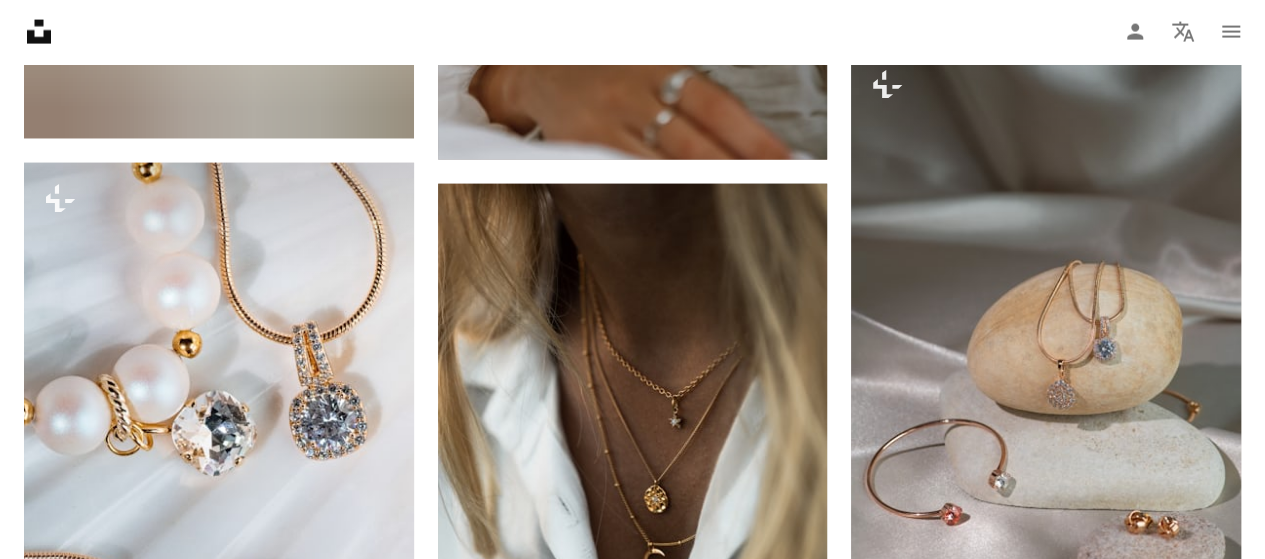 scroll, scrollTop: 2400, scrollLeft: 0, axis: vertical 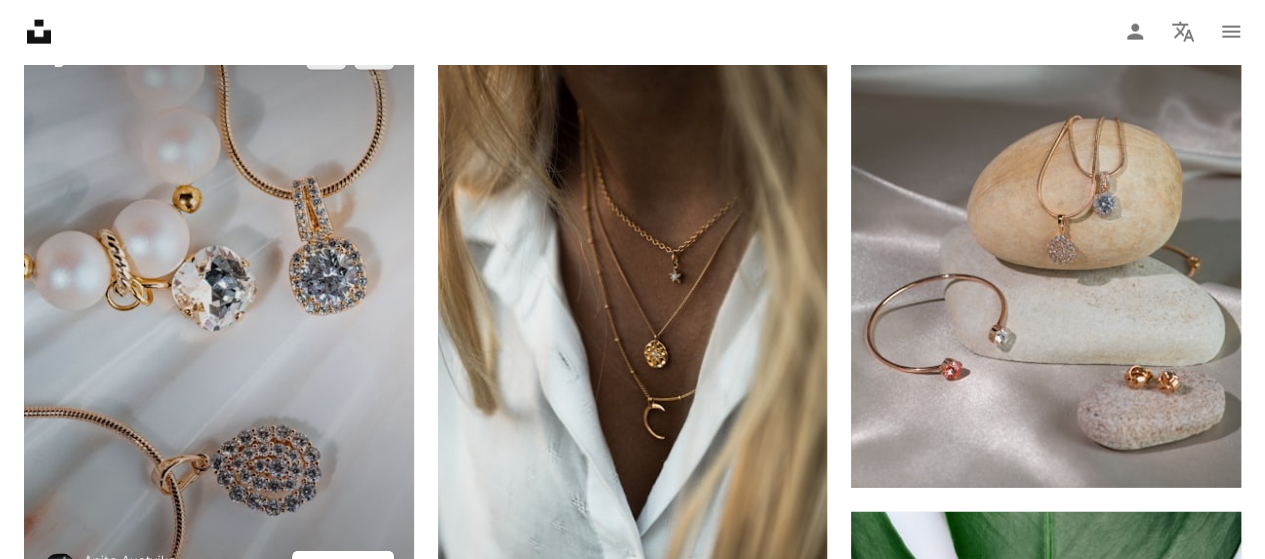 click on "A lock Download" at bounding box center [343, 567] 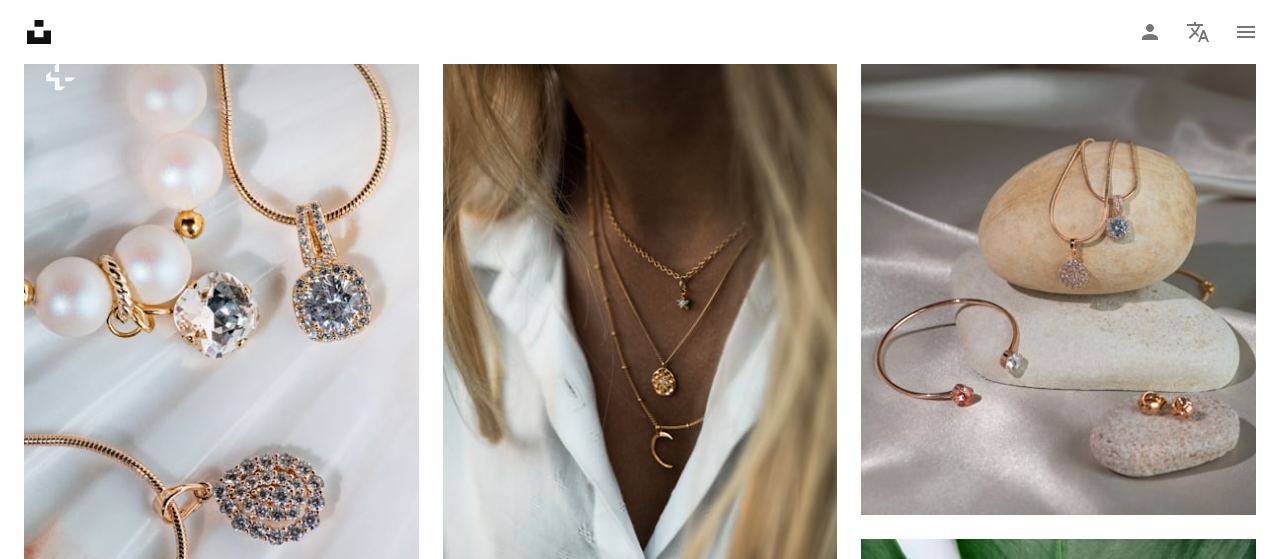 click on "An X shape Premium, ready to use images. Get unlimited access. A plus sign Members-only content added monthly A plus sign Unlimited royalty-free downloads A plus sign Illustrations  New A plus sign Enhanced legal protections yearly 66%  off monthly $12   $4 USD per month * Get  Unsplash+ * When paid annually, billed upfront  $48 Taxes where applicable. Renews automatically. Cancel anytime." at bounding box center [640, 3212] 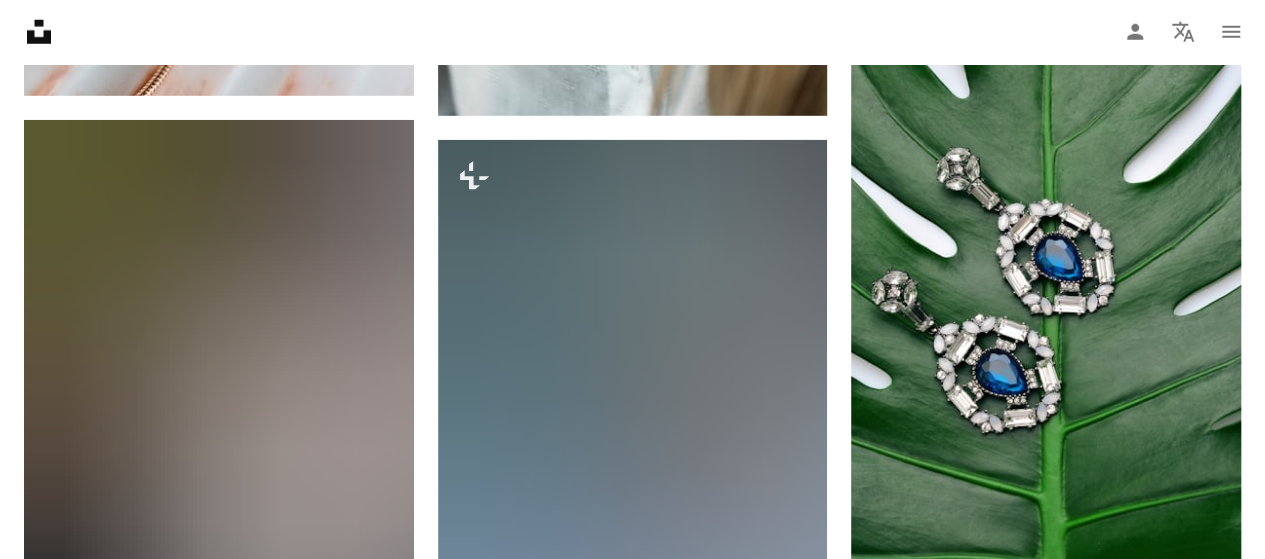 scroll, scrollTop: 3000, scrollLeft: 0, axis: vertical 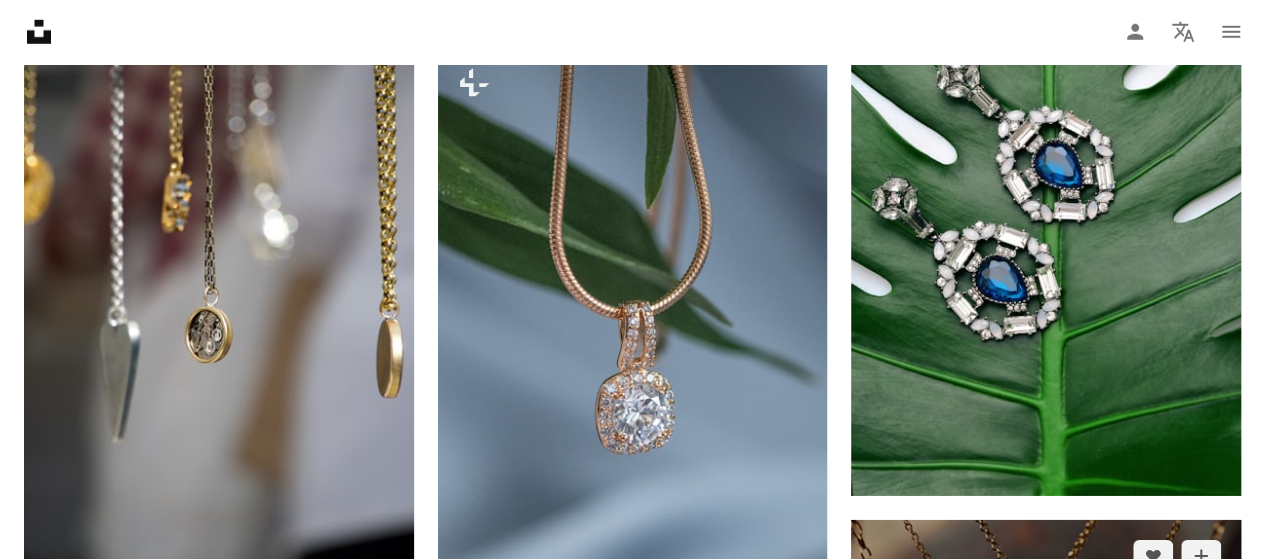 click at bounding box center (1046, 812) 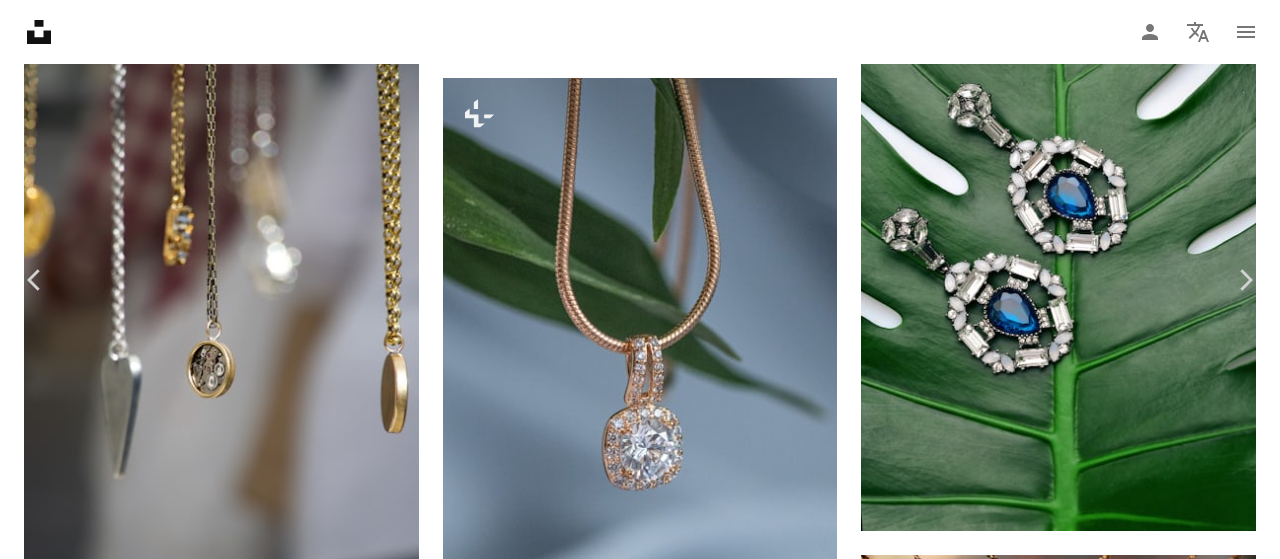 click on "Download free" at bounding box center [1081, 6216] 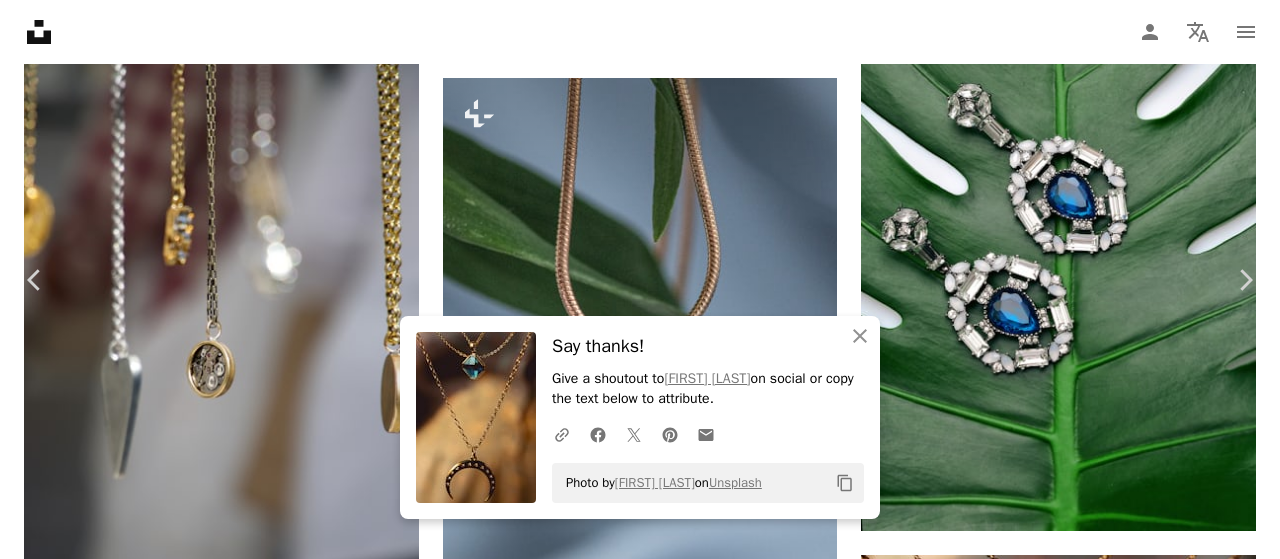 click on "Download free" at bounding box center (1081, 6216) 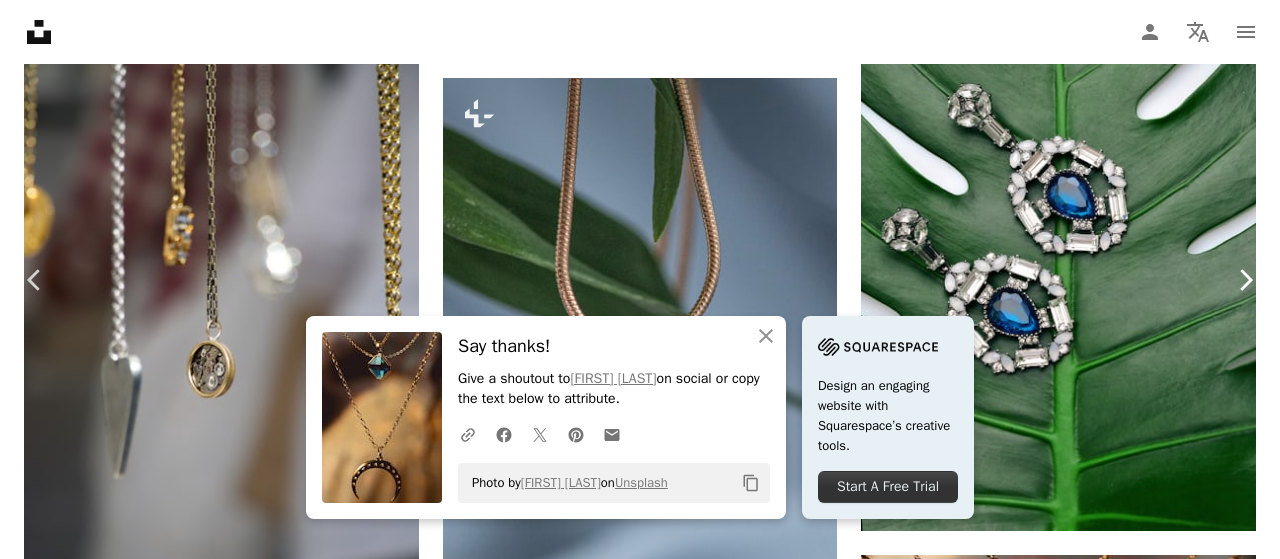 click on "Chevron right" at bounding box center [1245, 280] 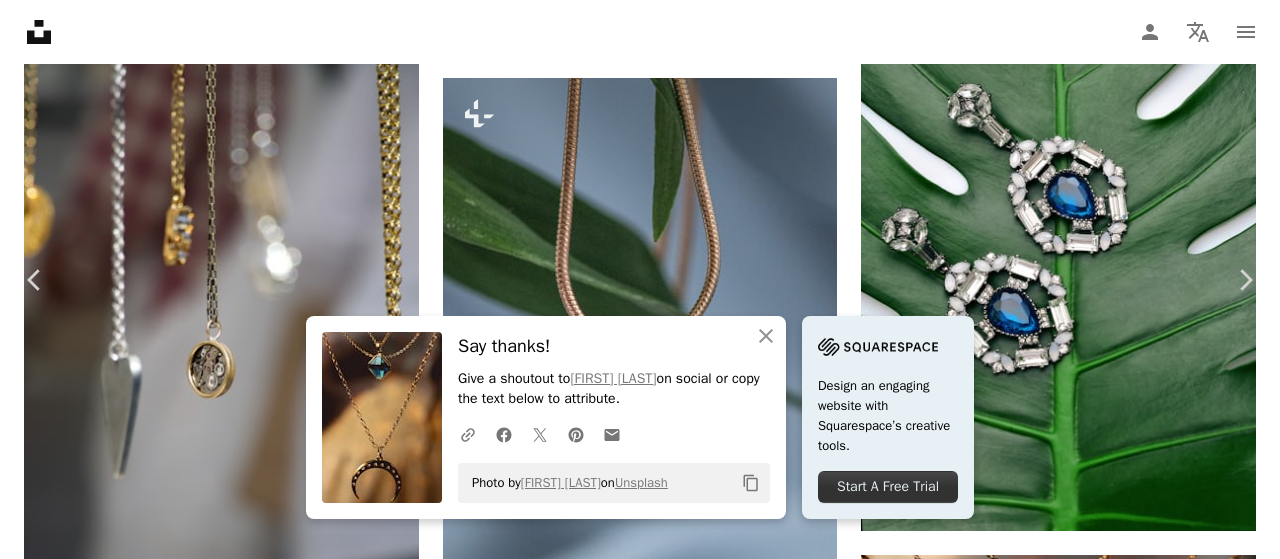 click on "Unsplash logo Unsplash Home A photo Pen Tool A compass A stack of folders Download Person Localization icon navigation menu A magnifying glass ******* An X shape Visual search Get Unsplash+ Log in Submit an image Browse premium images on iStock  |  20% off at iStock  ↗ Browse premium images on iStock 20% off at iStock  ↗ View more  ↗ View more on iStock  ↗ A photo Photos   6.4k Pen Tool Illustrations   77 A stack of folders Collections   81k A group of people Users   621 A copyright icon © License Arrow down Aspect ratio Orientation Arrow down Unfold Sort by  Relevance Arrow down Filters Filters Jewelry Chevron right ring gold jewellery jewellery necklace jewelry store jewelry model fashion diamond accessory Plus sign for Unsplash+ A heart A plus sign Getty Images For  Unsplash+ A lock Download A heart A plus sign Cat Han Arrow pointing down A heart A plus sign Jasmin Chew Available for hire A checkmark inside of a circle Arrow pointing down A heart A plus sign Nataliya Melnychuk A heart For   |" at bounding box center (640, 1584) 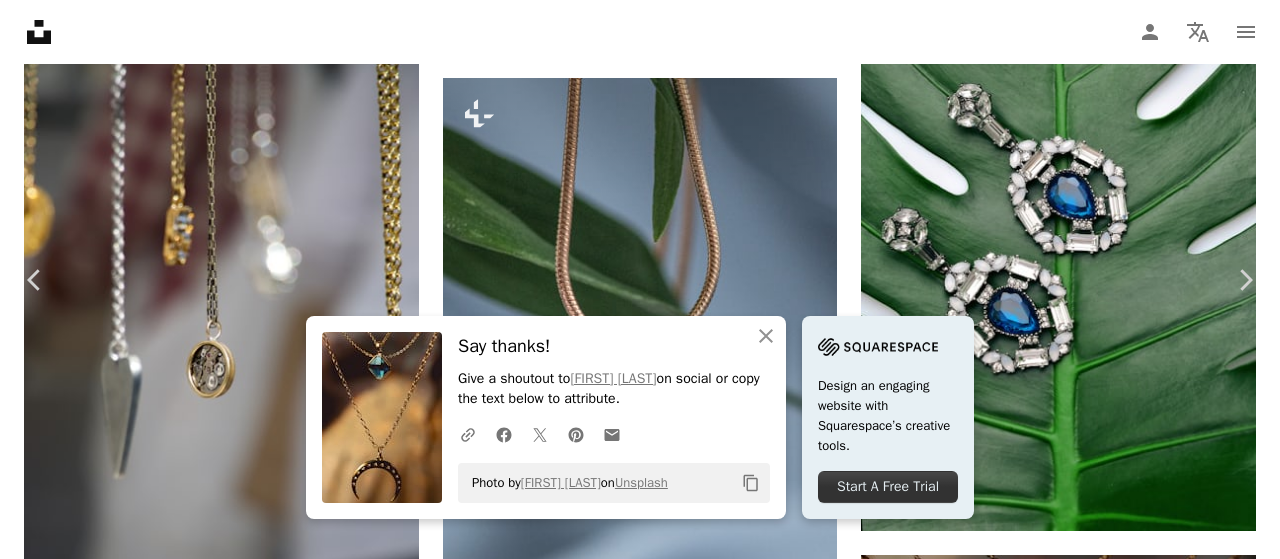 drag, startPoint x: 1201, startPoint y: 105, endPoint x: 1184, endPoint y: 107, distance: 17.117243 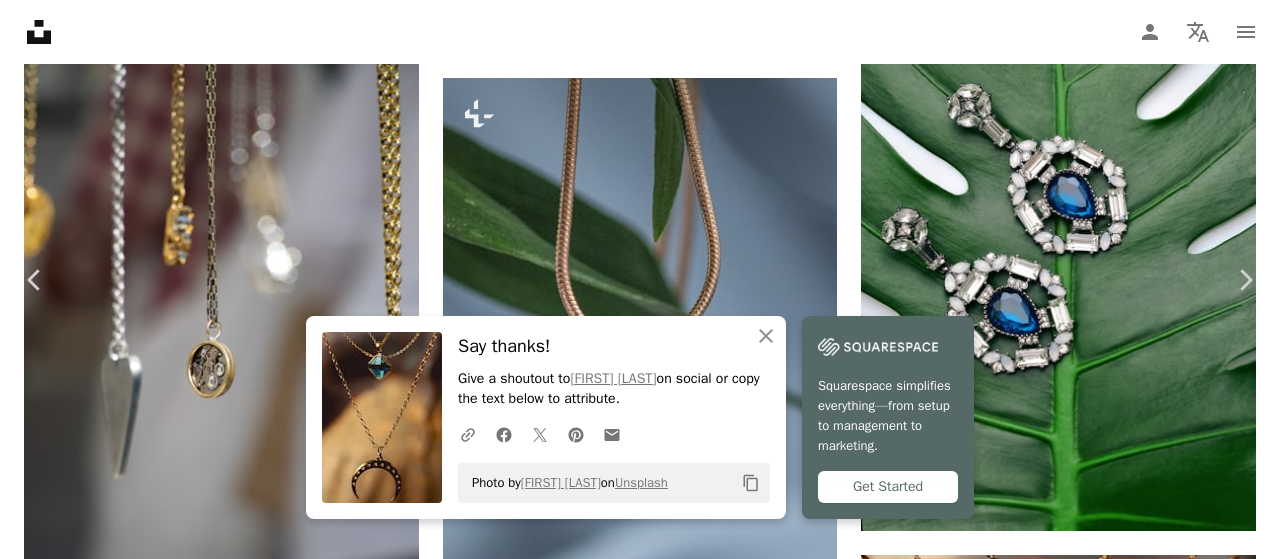 click on "[FIRST] [LAST] Available for hire A checkmark inside of a circle A heart A plus sign Download free Chevron down" at bounding box center [632, 6216] 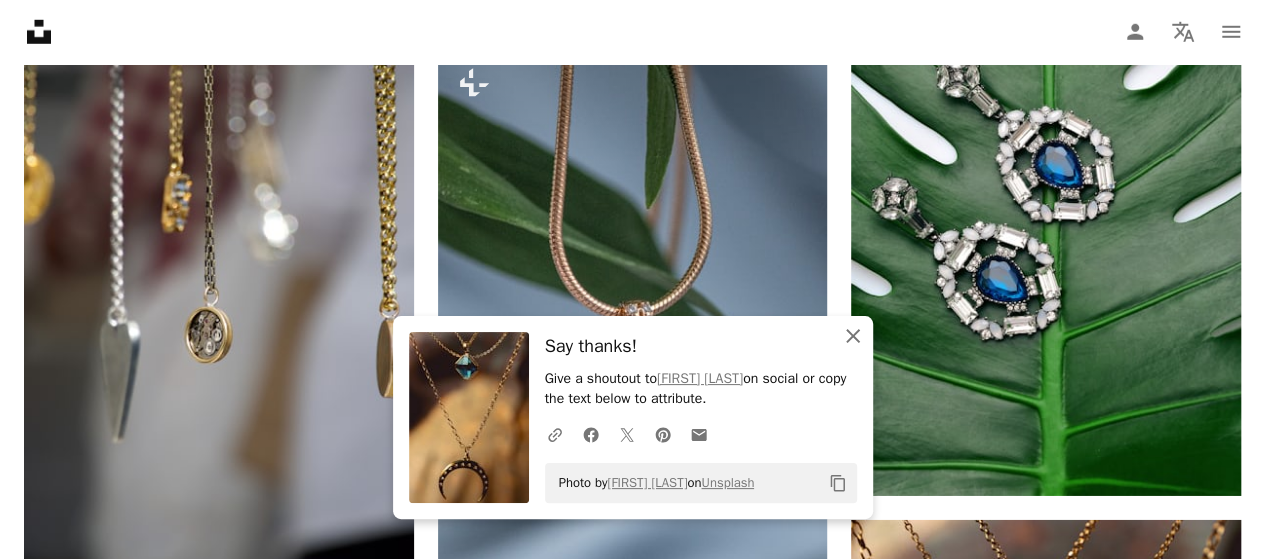 click on "An X shape" 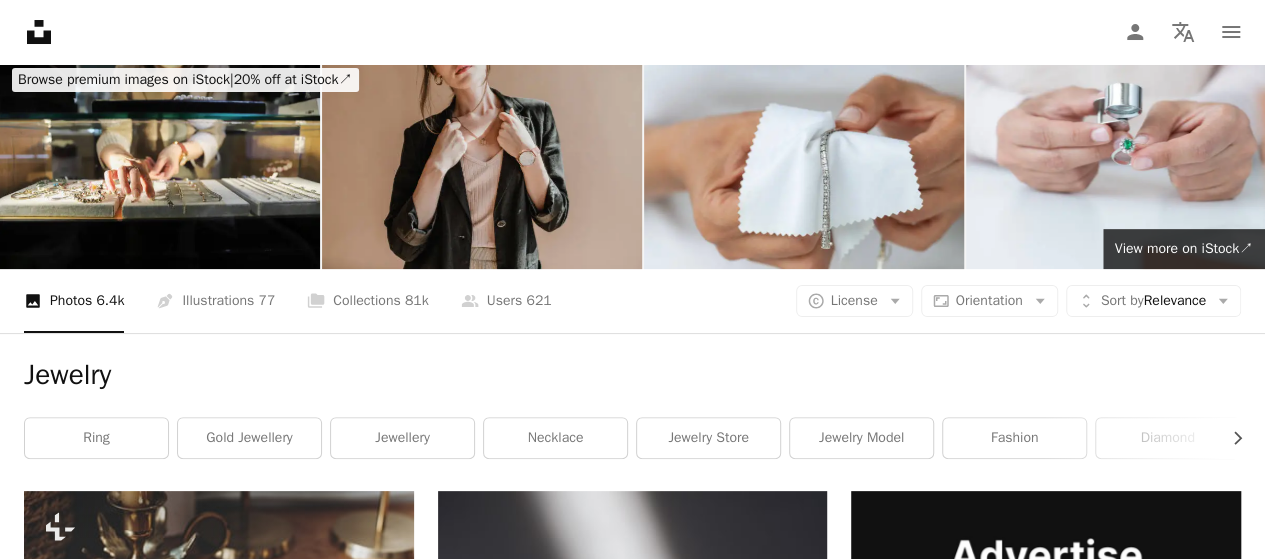 scroll, scrollTop: 0, scrollLeft: 0, axis: both 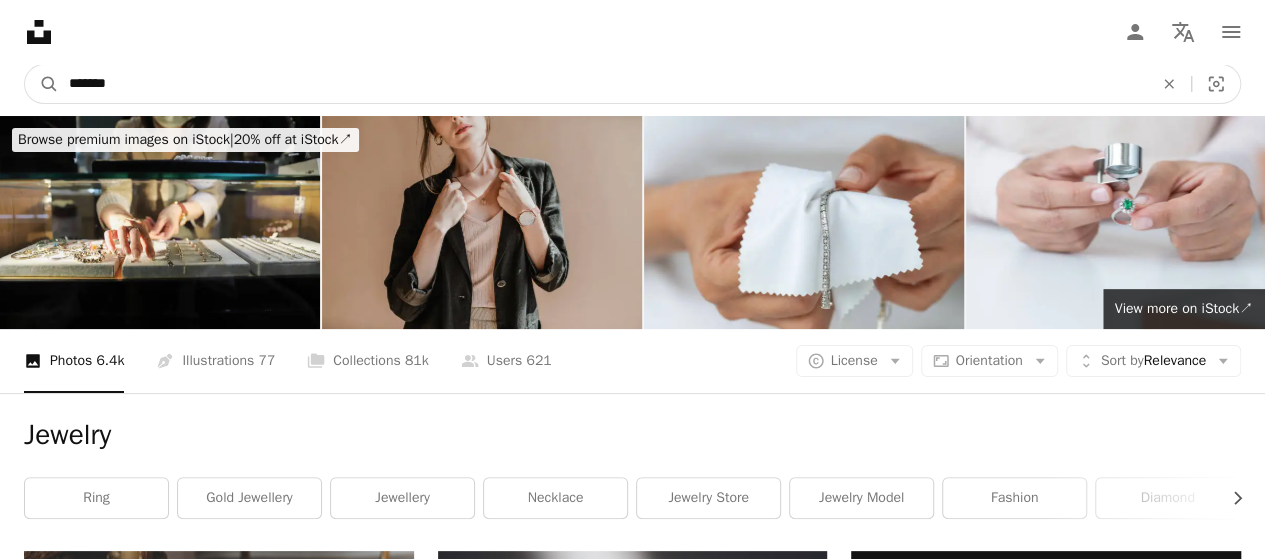 click on "*******" at bounding box center (603, 84) 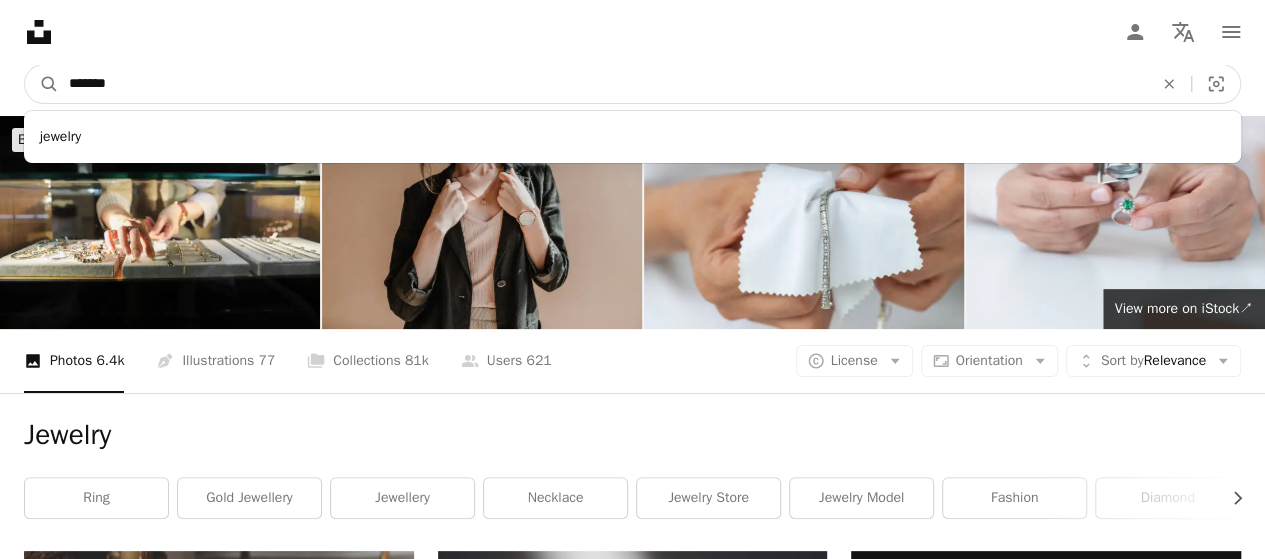 click on "A magnifying glass" at bounding box center (42, 84) 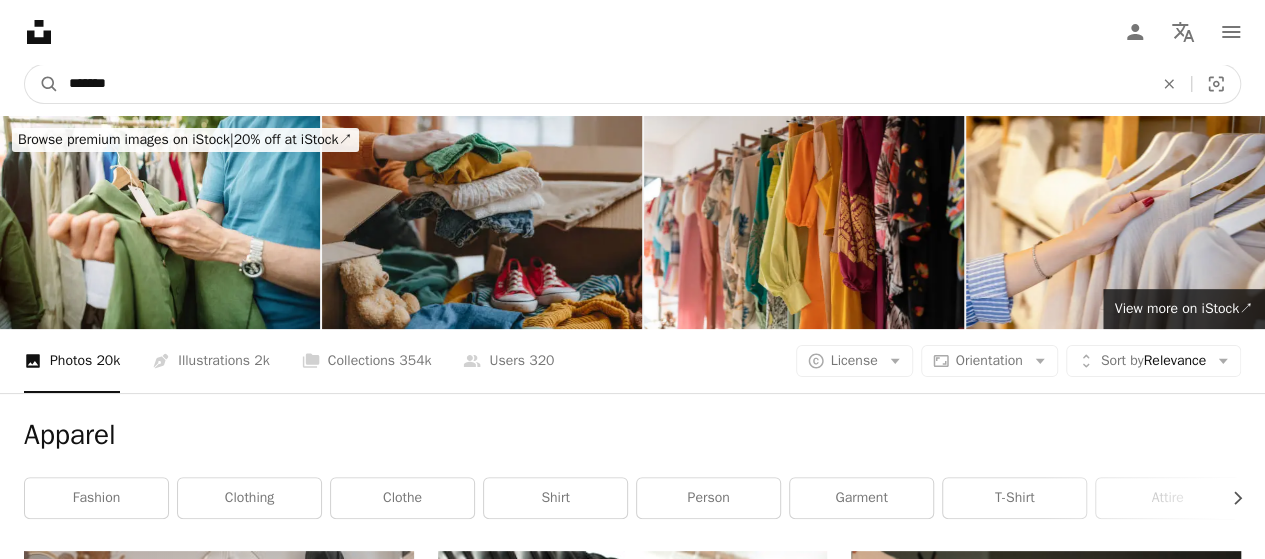 click on "*******" at bounding box center (603, 84) 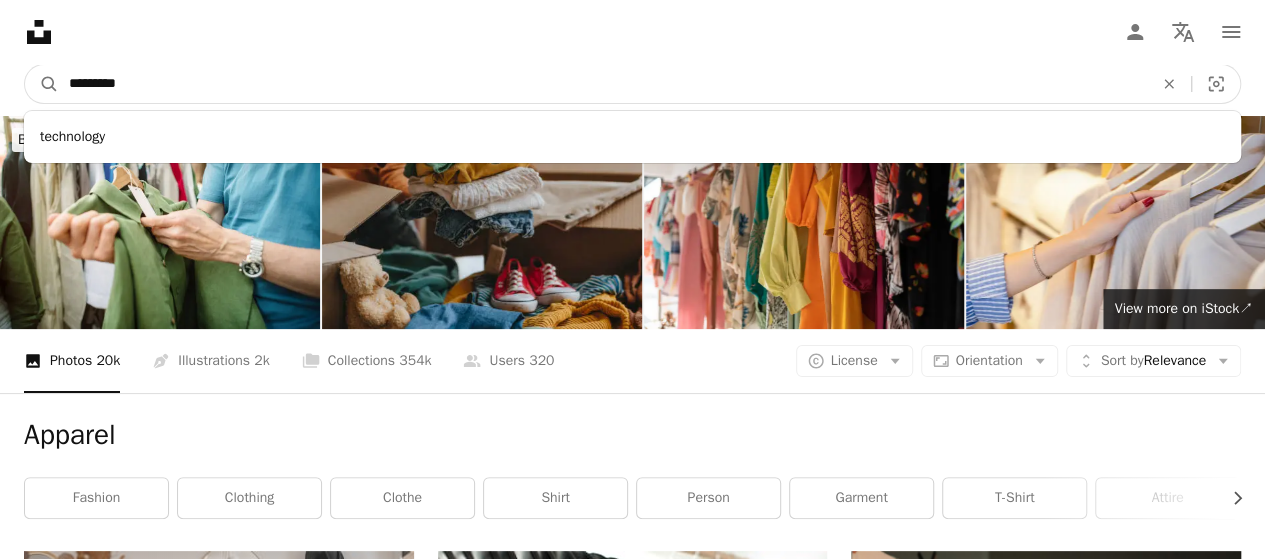 type on "**********" 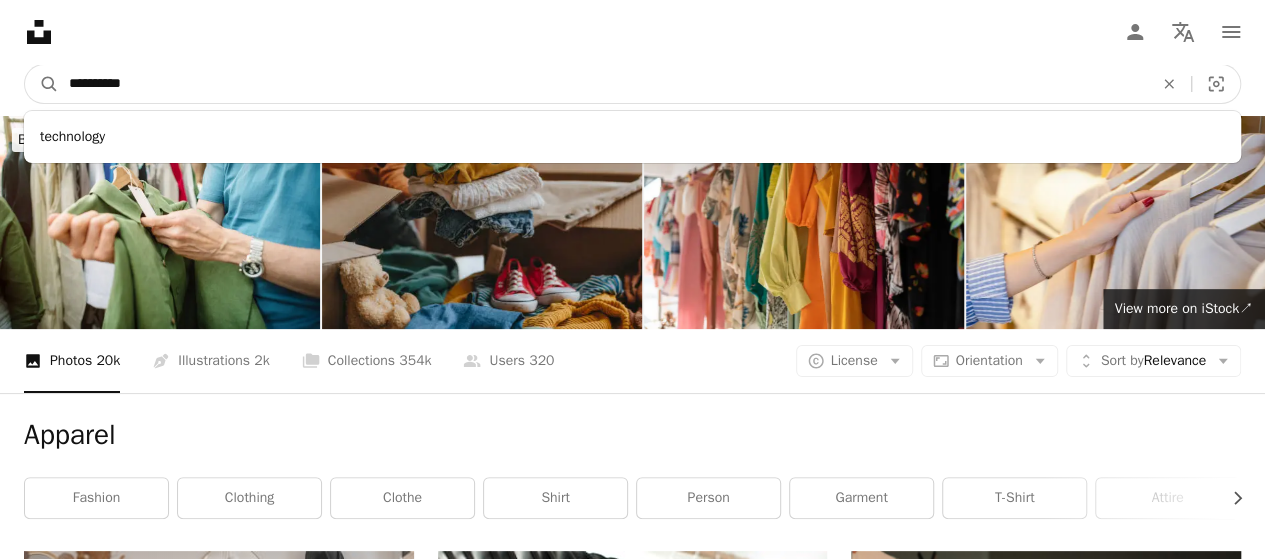 click on "A magnifying glass" at bounding box center (42, 84) 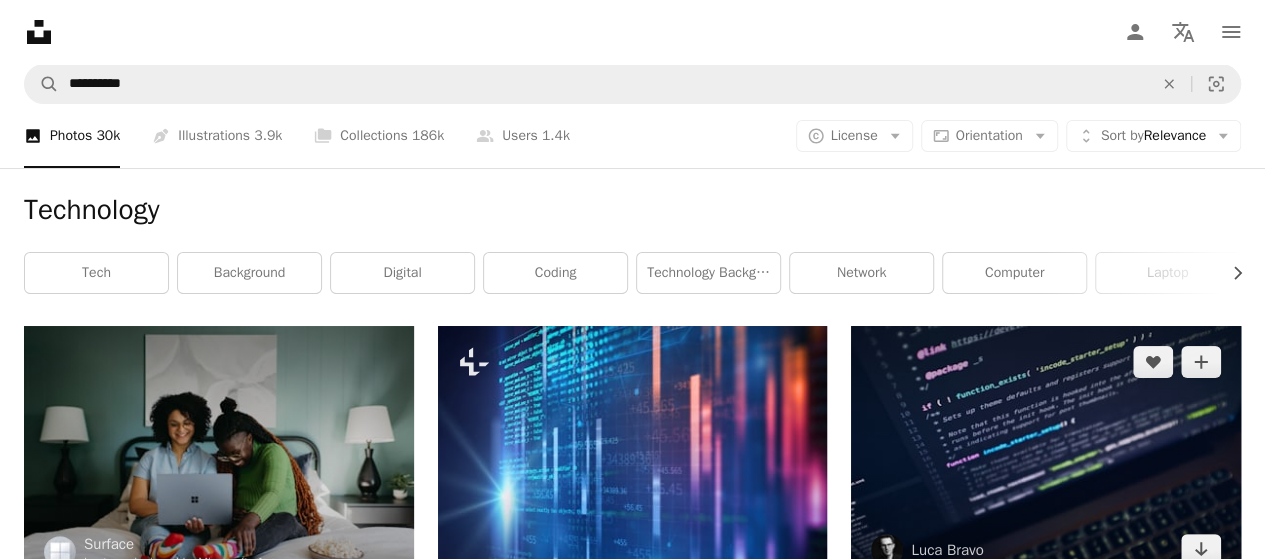 scroll, scrollTop: 100, scrollLeft: 0, axis: vertical 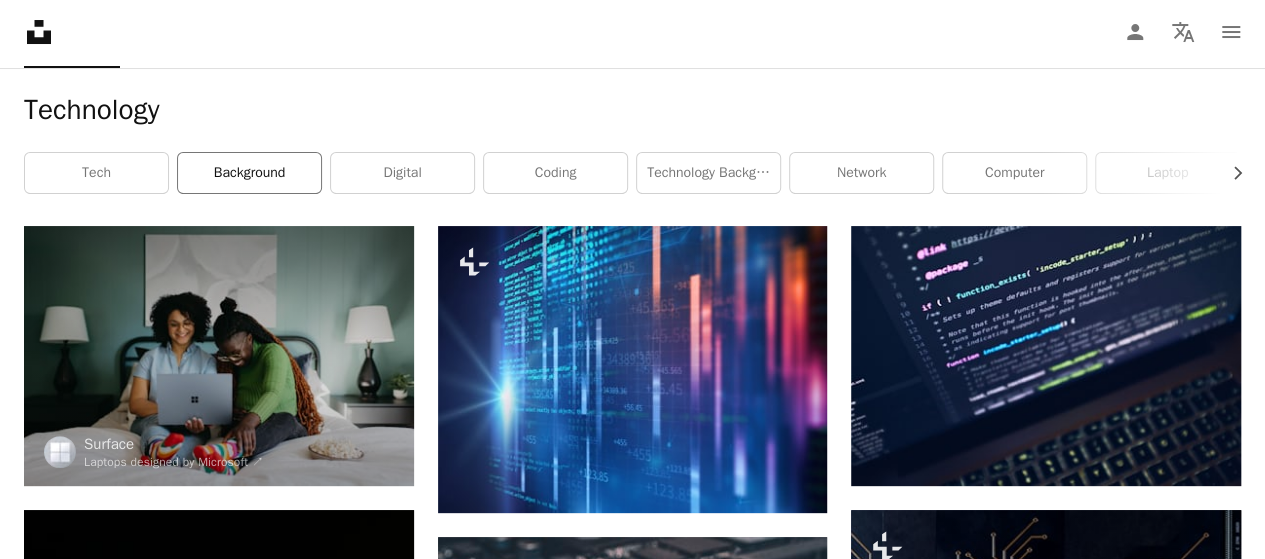 click on "background" at bounding box center [249, 173] 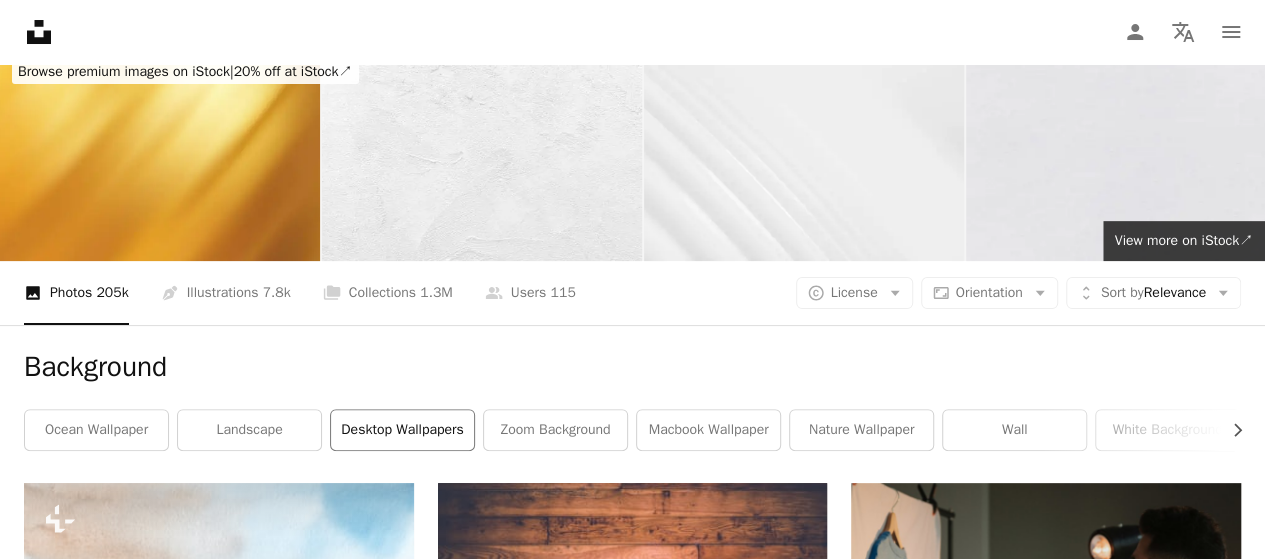 scroll, scrollTop: 100, scrollLeft: 0, axis: vertical 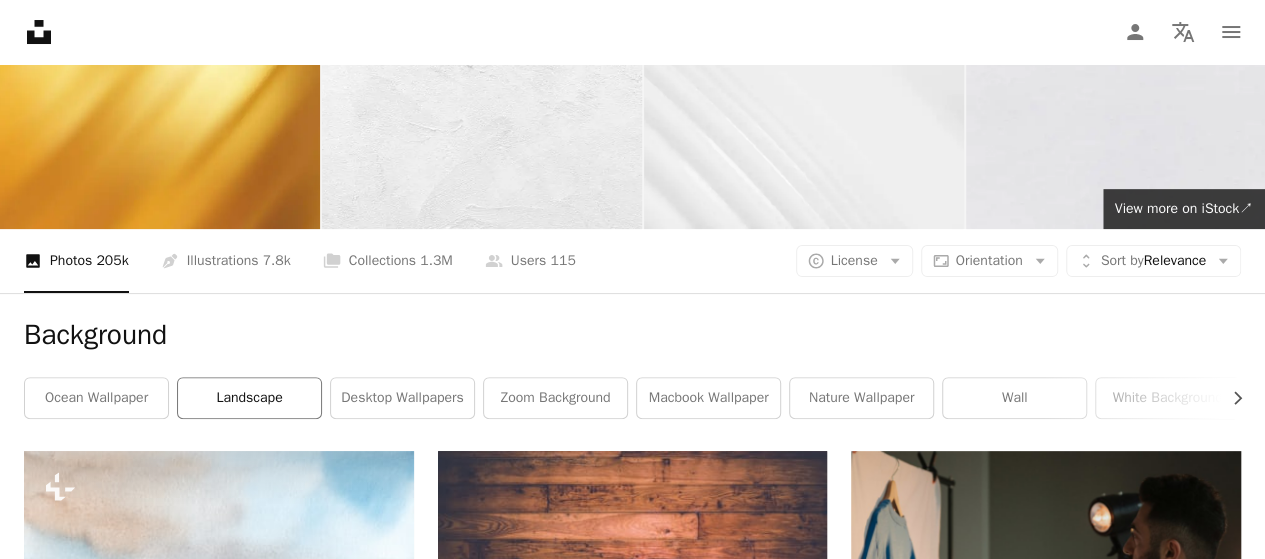 click on "landscape" at bounding box center (249, 398) 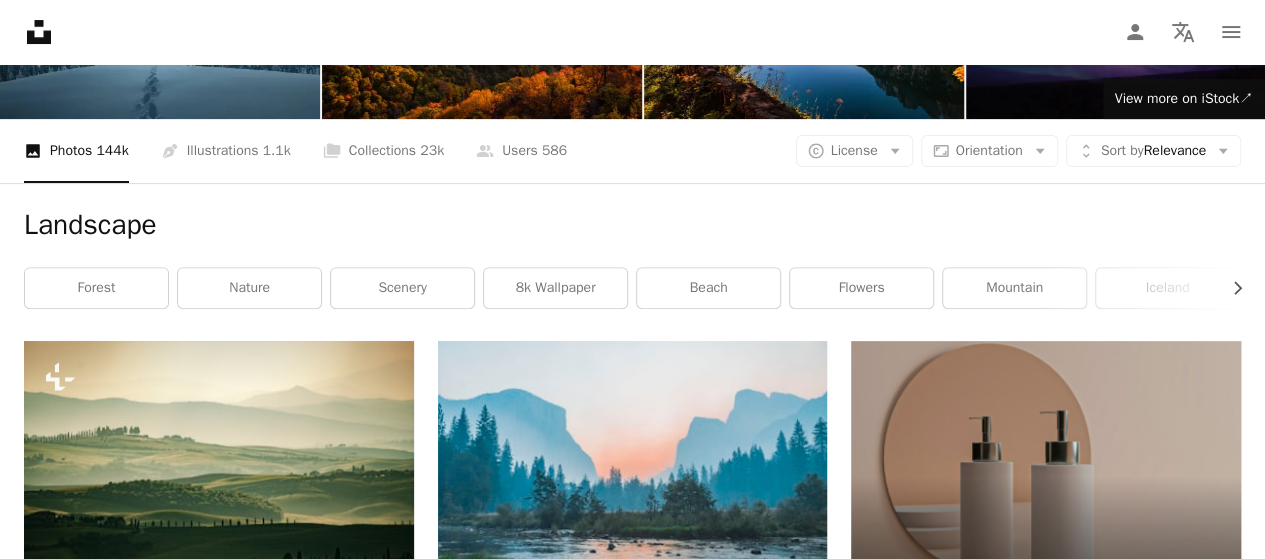 scroll, scrollTop: 0, scrollLeft: 0, axis: both 